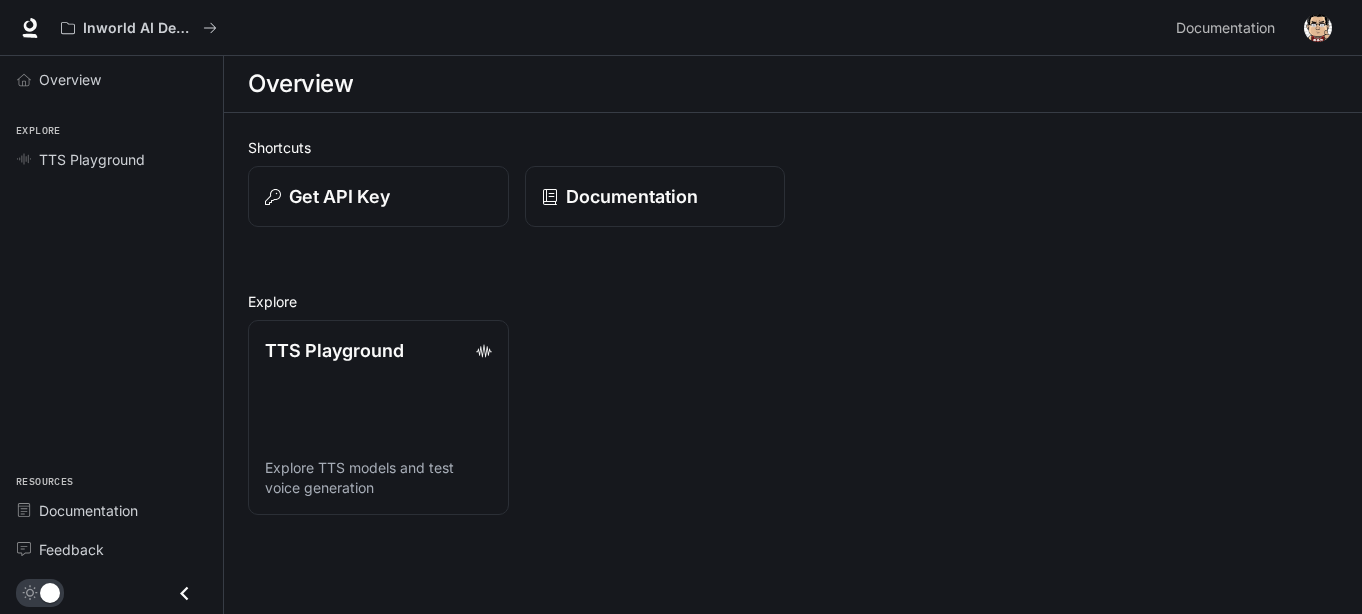 scroll, scrollTop: 0, scrollLeft: 0, axis: both 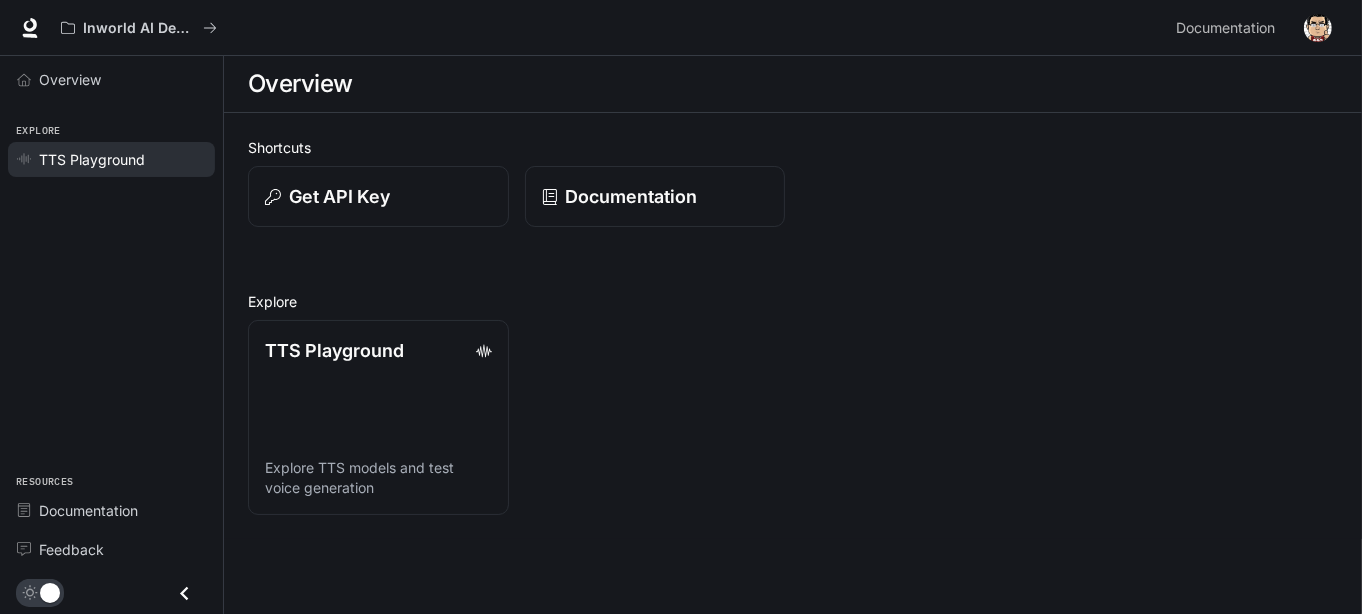 click on "TTS Playground" at bounding box center [92, 159] 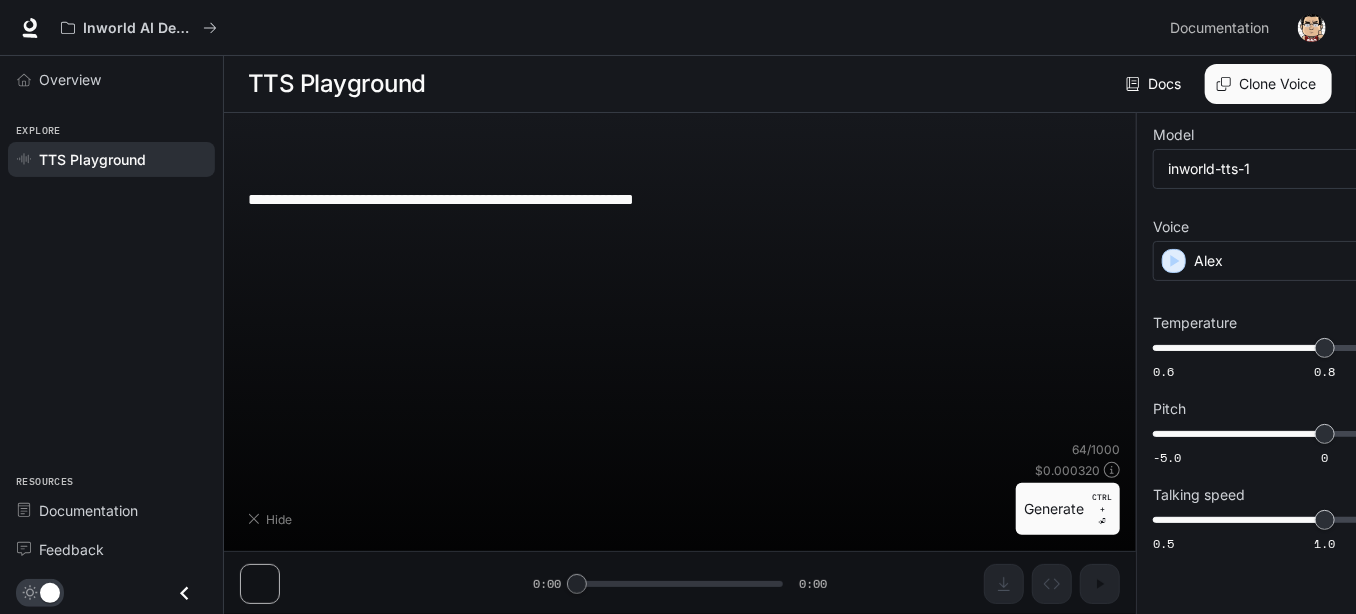 type on "**********" 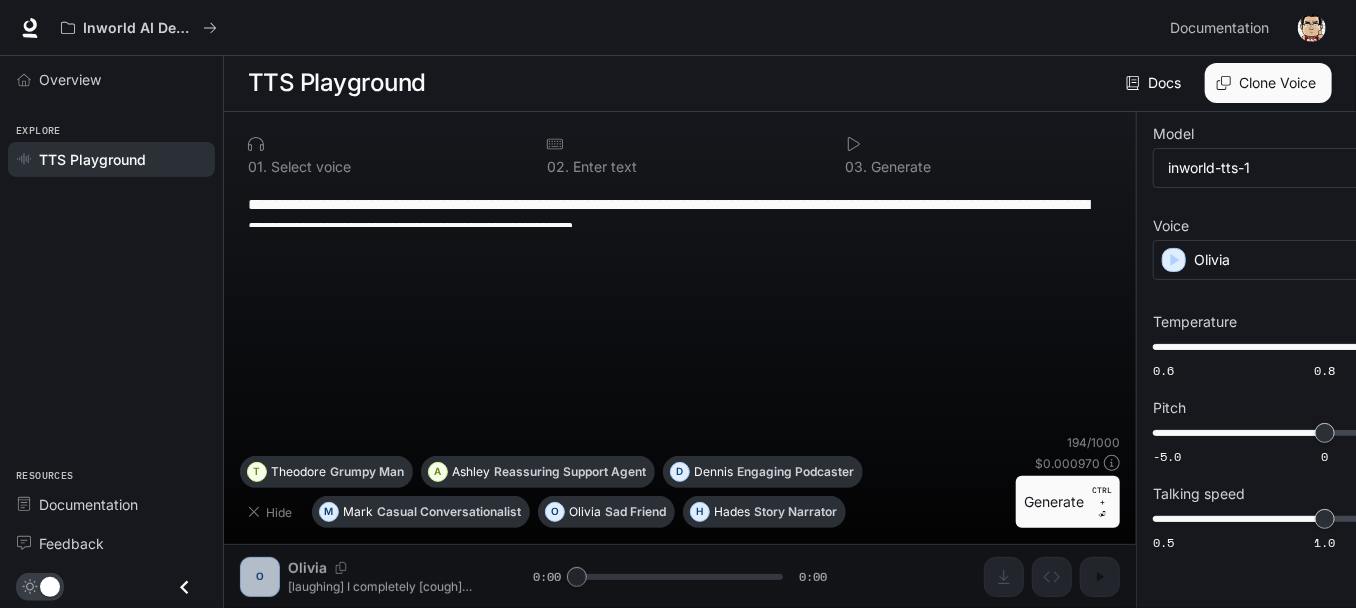 scroll, scrollTop: 6, scrollLeft: 0, axis: vertical 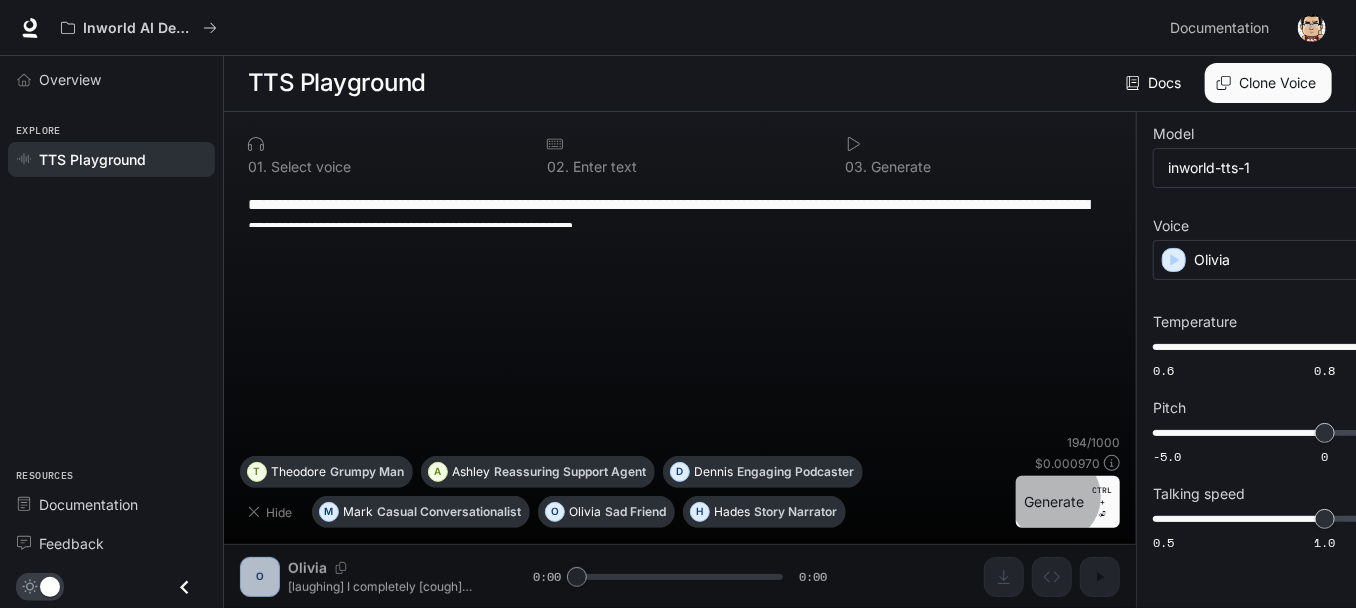 click on "Generate CTRL +  ⏎" at bounding box center [1068, 502] 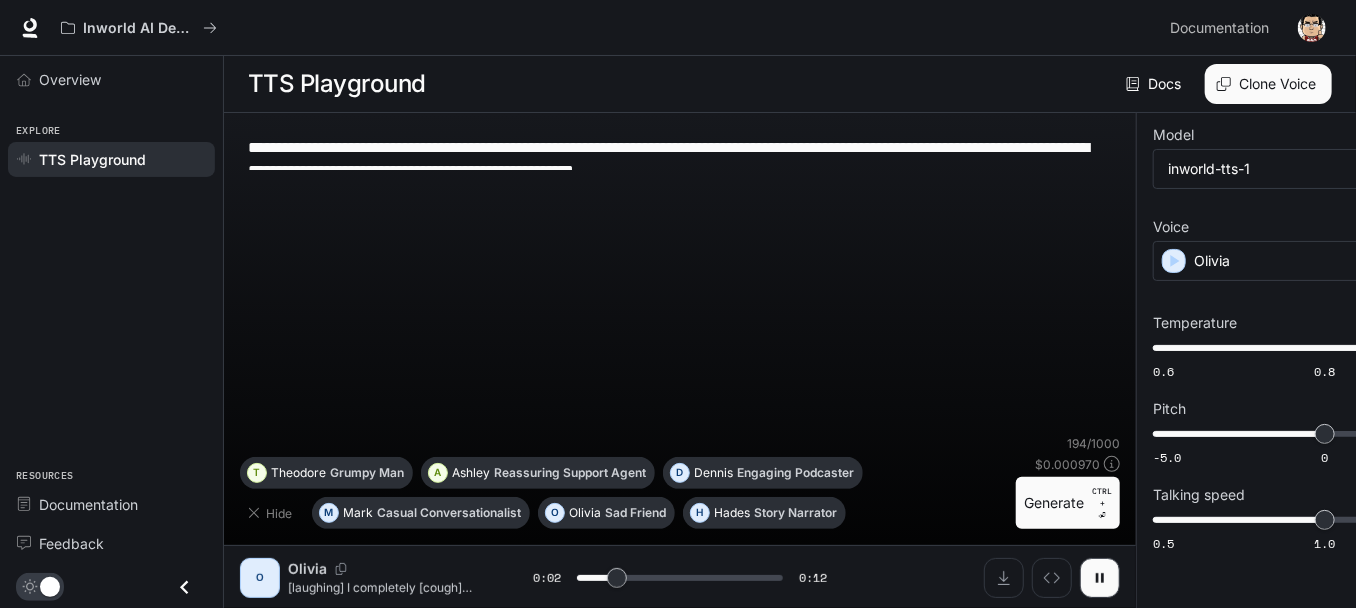 scroll, scrollTop: 0, scrollLeft: 0, axis: both 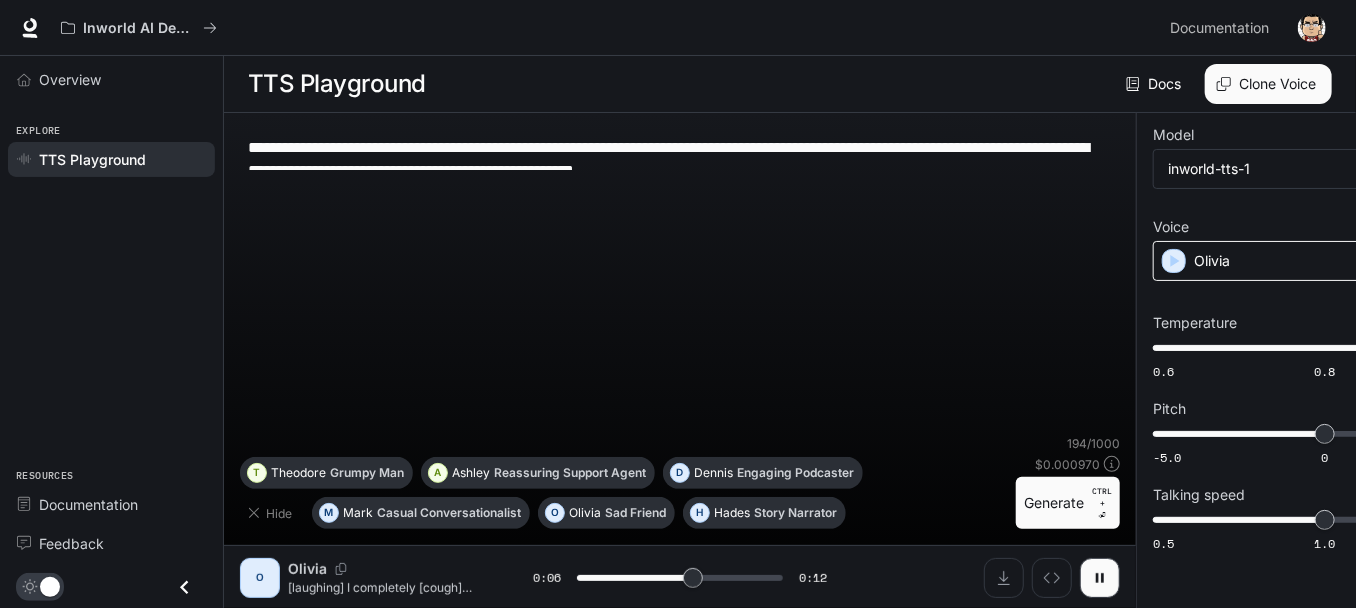 click on "Olivia" at bounding box center [1289, 261] 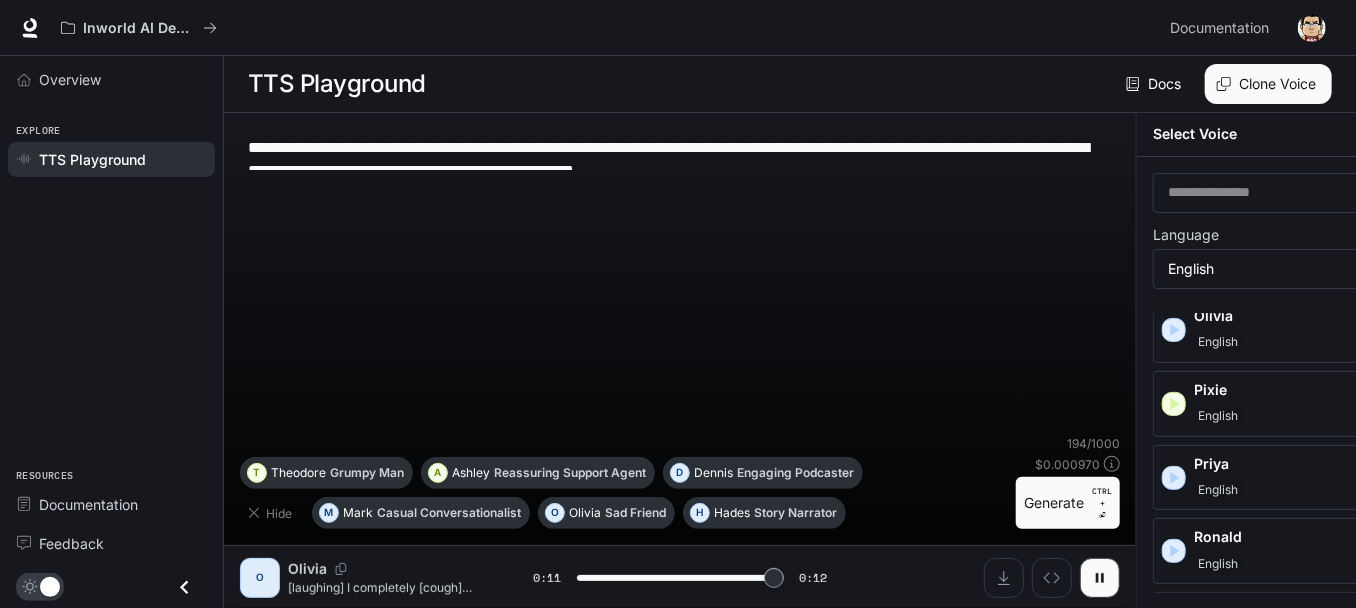 scroll, scrollTop: 924, scrollLeft: 0, axis: vertical 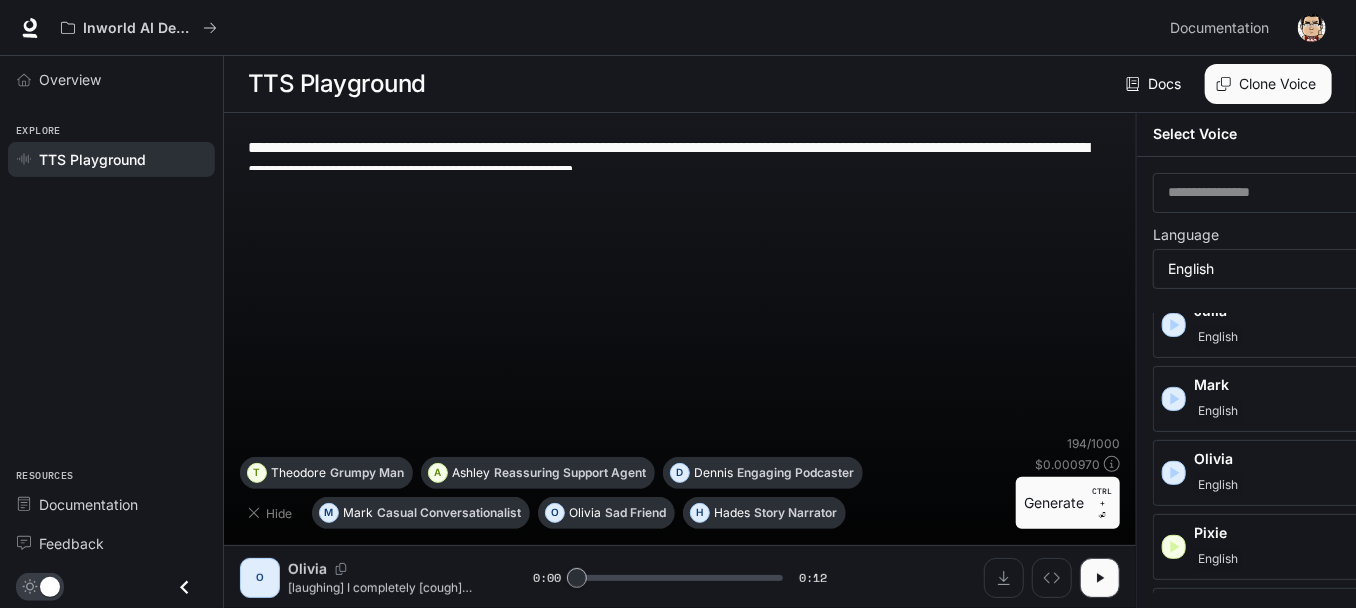 click on "English" at bounding box center (1335, 559) 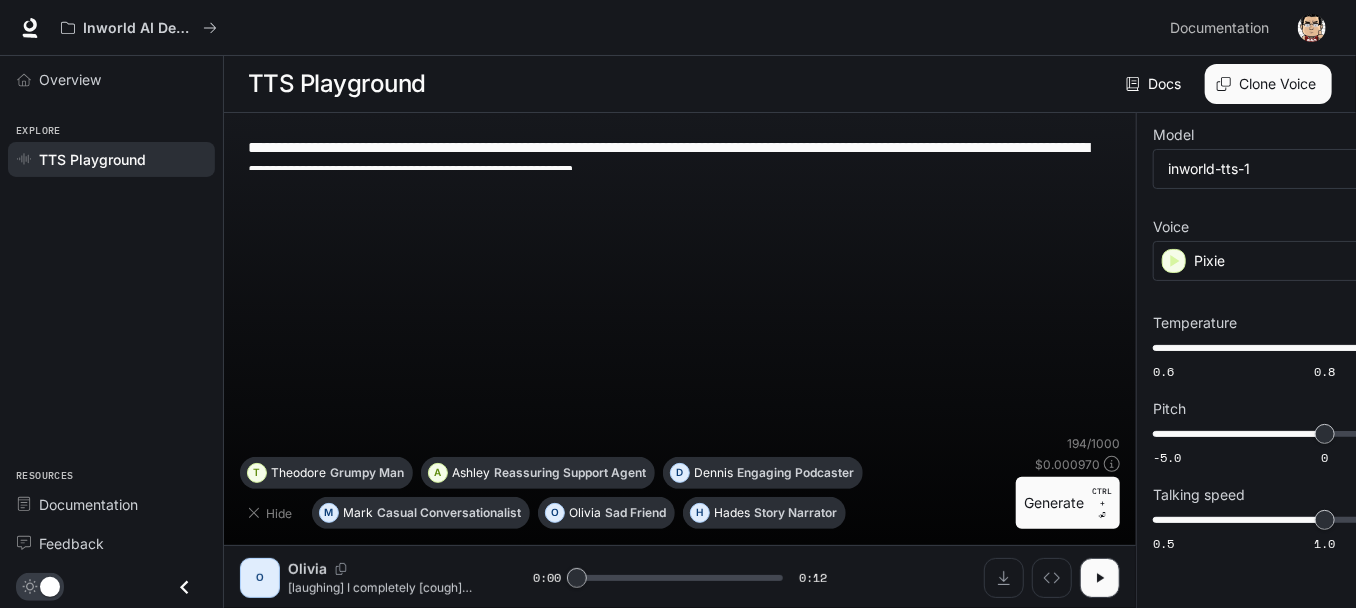 click on "Generate CTRL +  ⏎" at bounding box center [1068, 503] 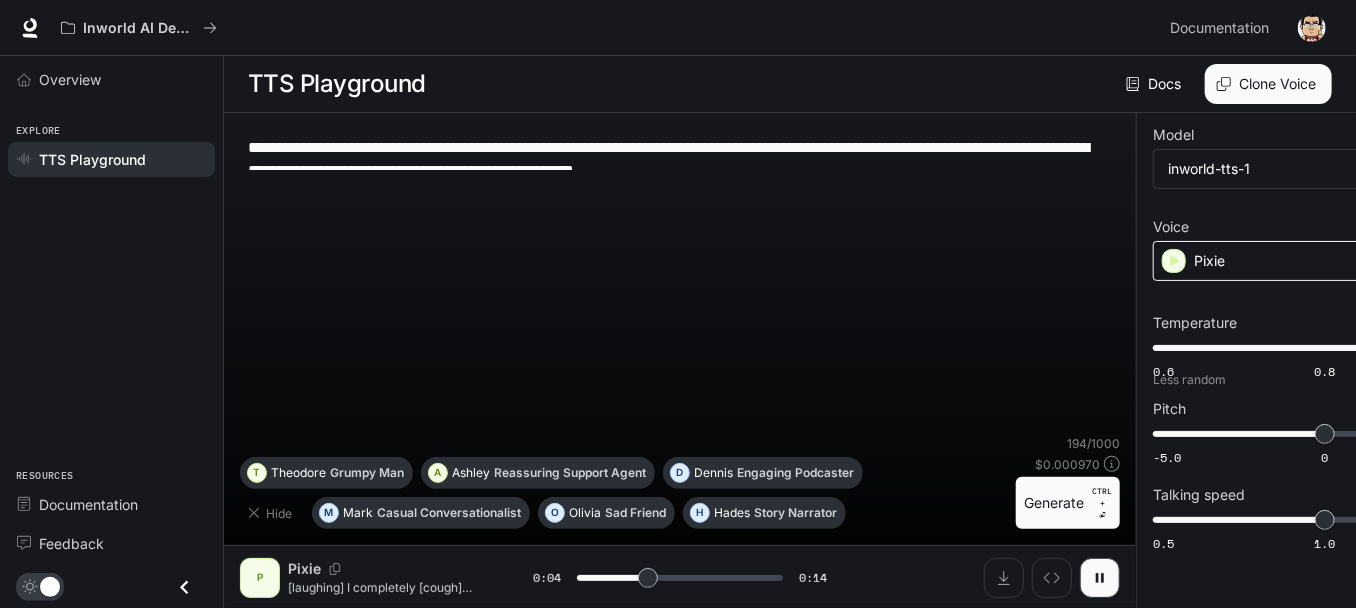 click on "Pixie" at bounding box center (1289, 261) 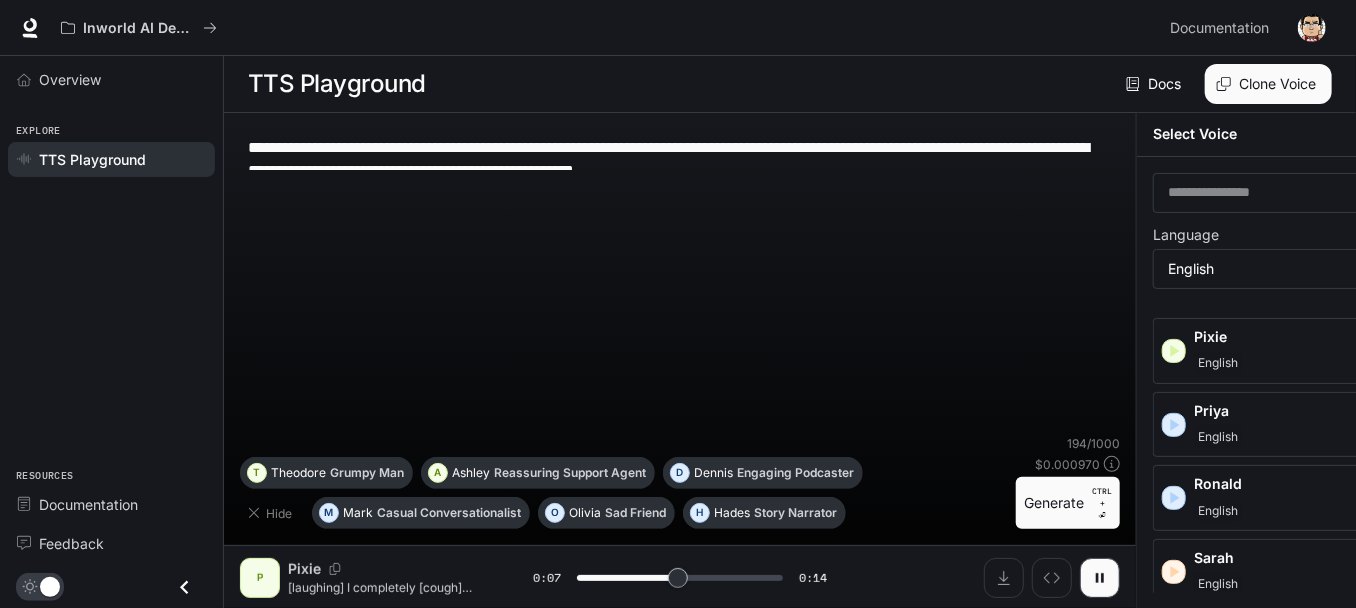 scroll, scrollTop: 924, scrollLeft: 0, axis: vertical 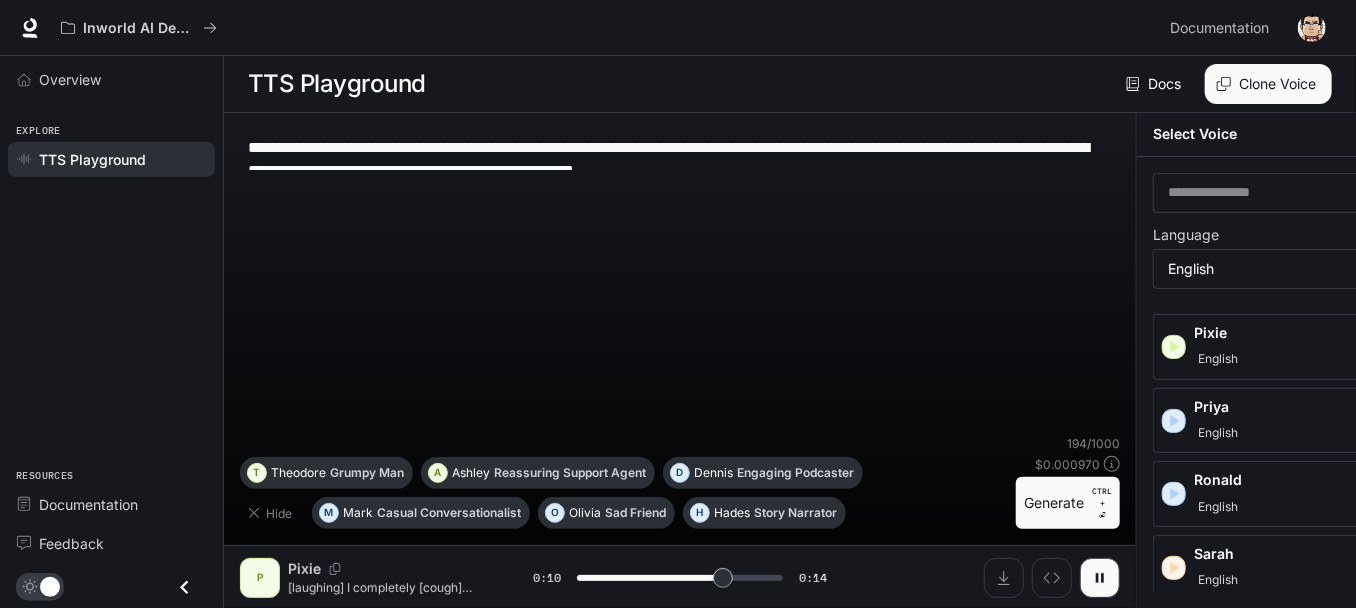 click on "**********" at bounding box center [680, 282] 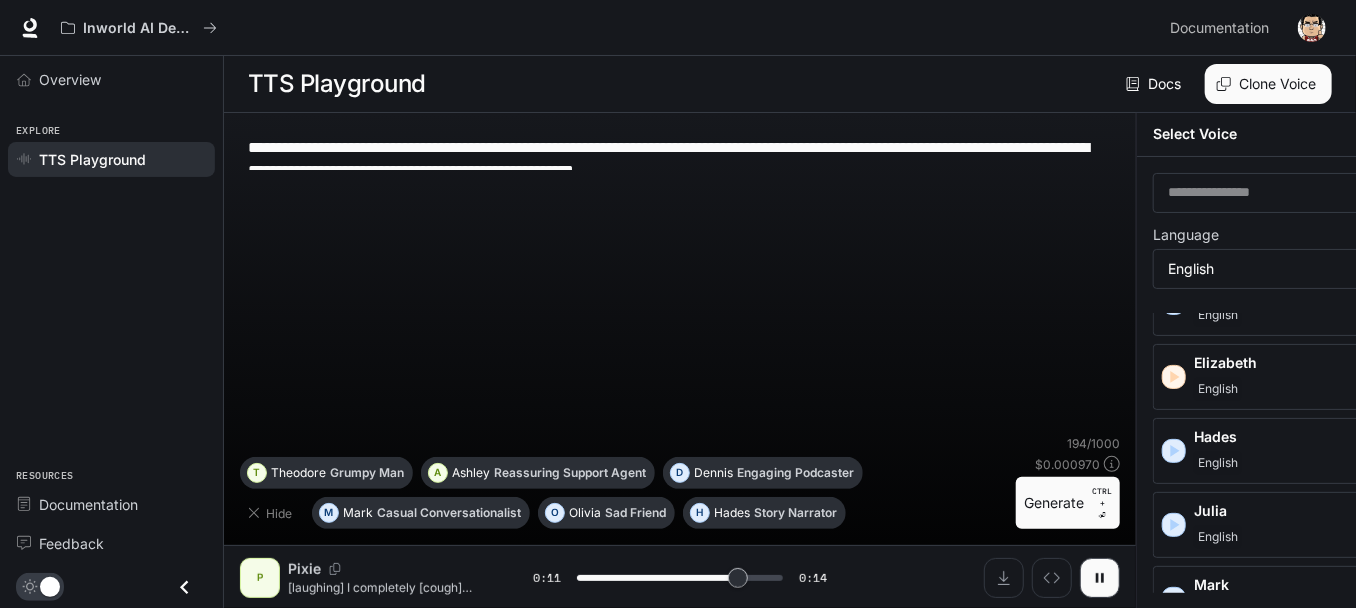 scroll, scrollTop: 824, scrollLeft: 0, axis: vertical 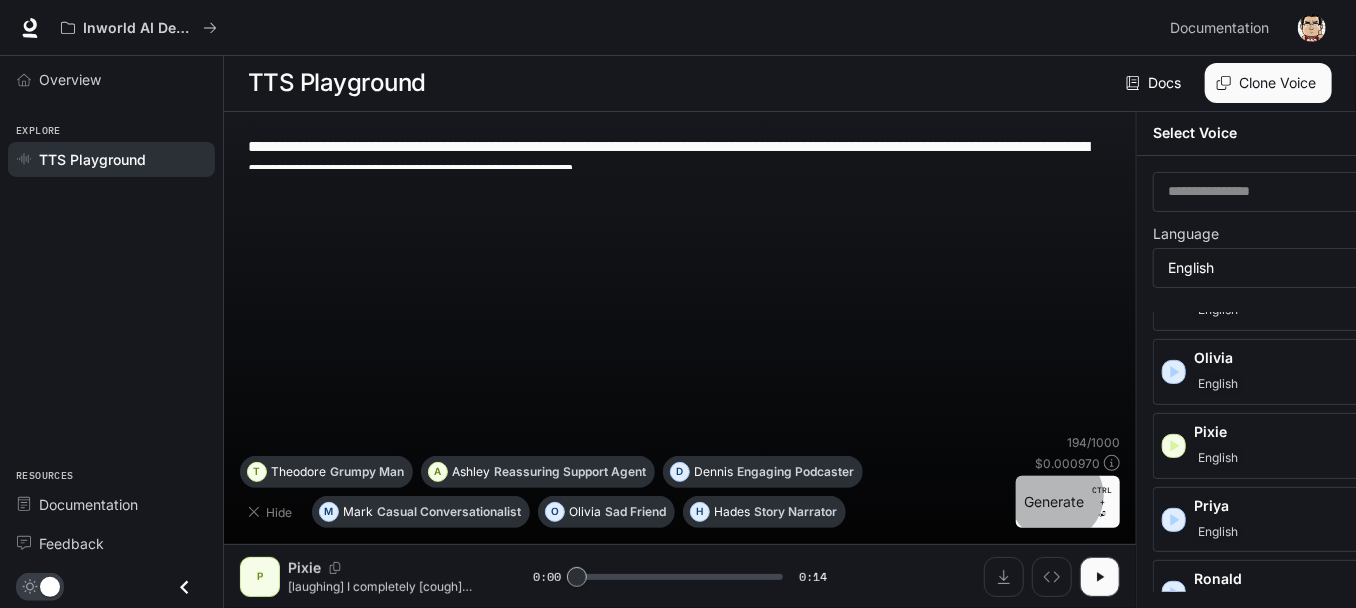 click on "Generate CTRL +  ⏎" at bounding box center (1068, 502) 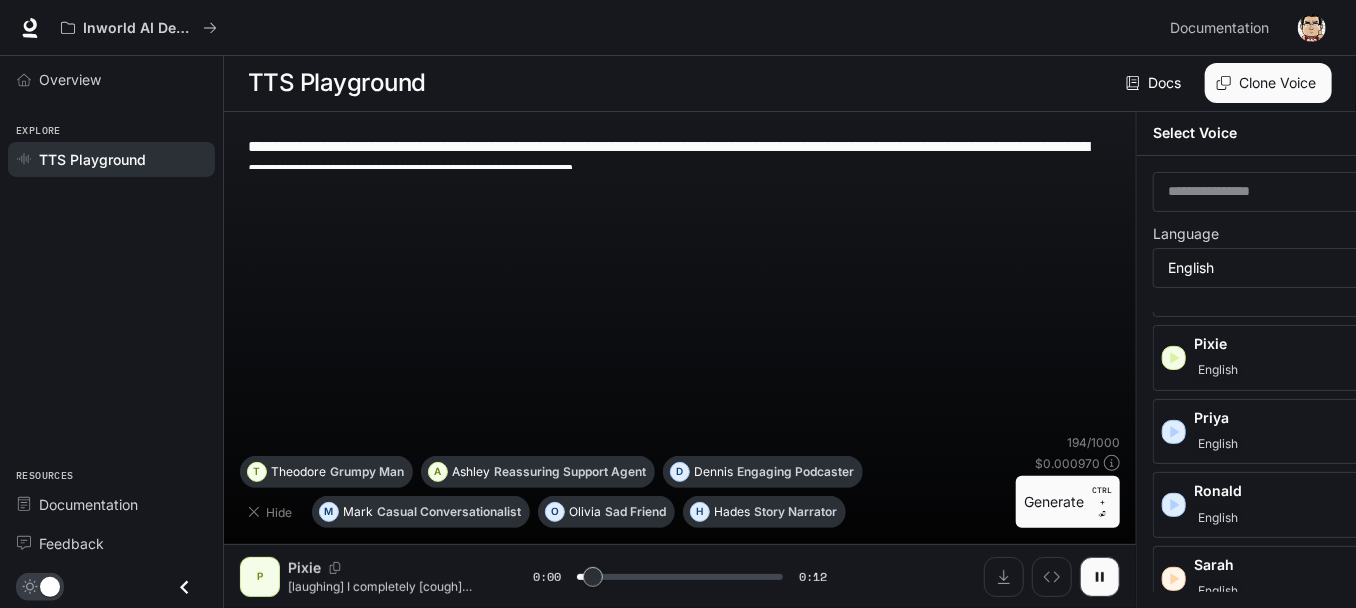scroll, scrollTop: 924, scrollLeft: 0, axis: vertical 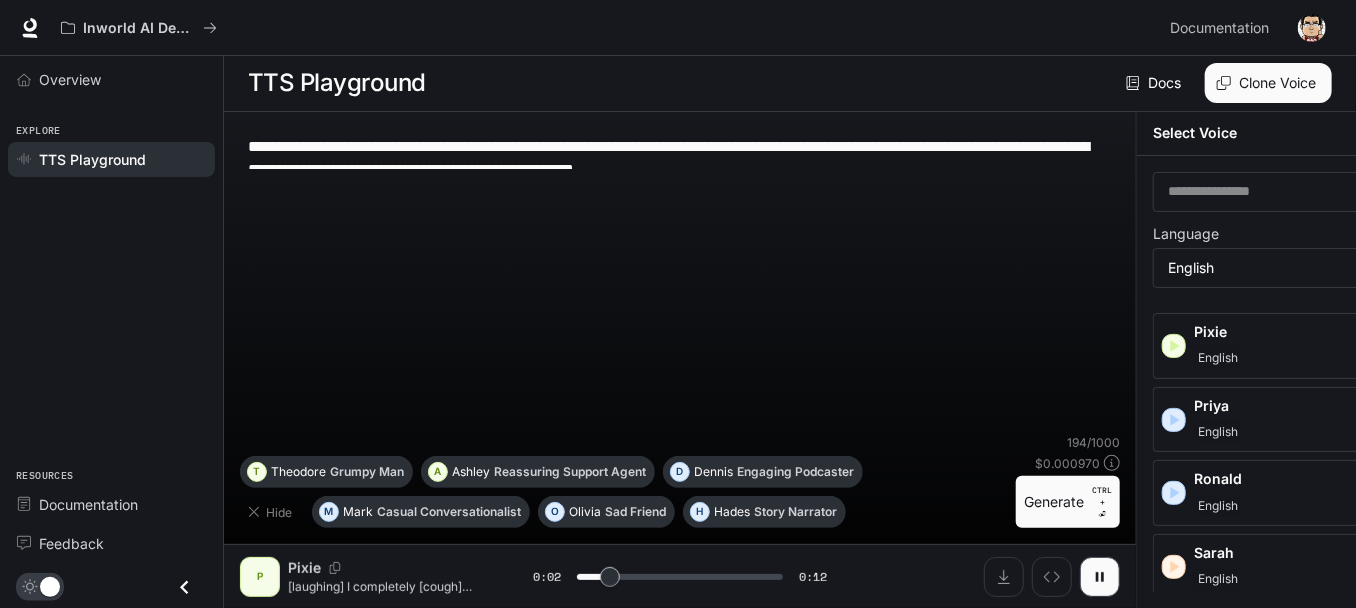 click on "Wendy English" at bounding box center [1335, 863] 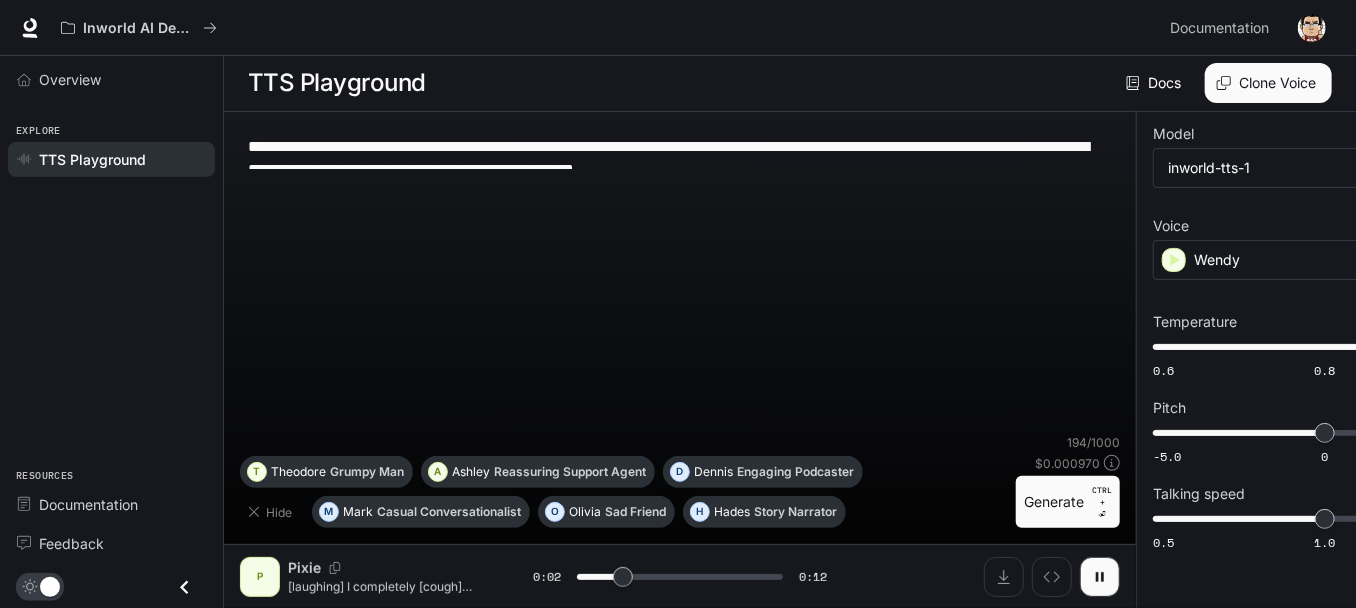 click on "Generate CTRL +  ⏎" at bounding box center (1068, 502) 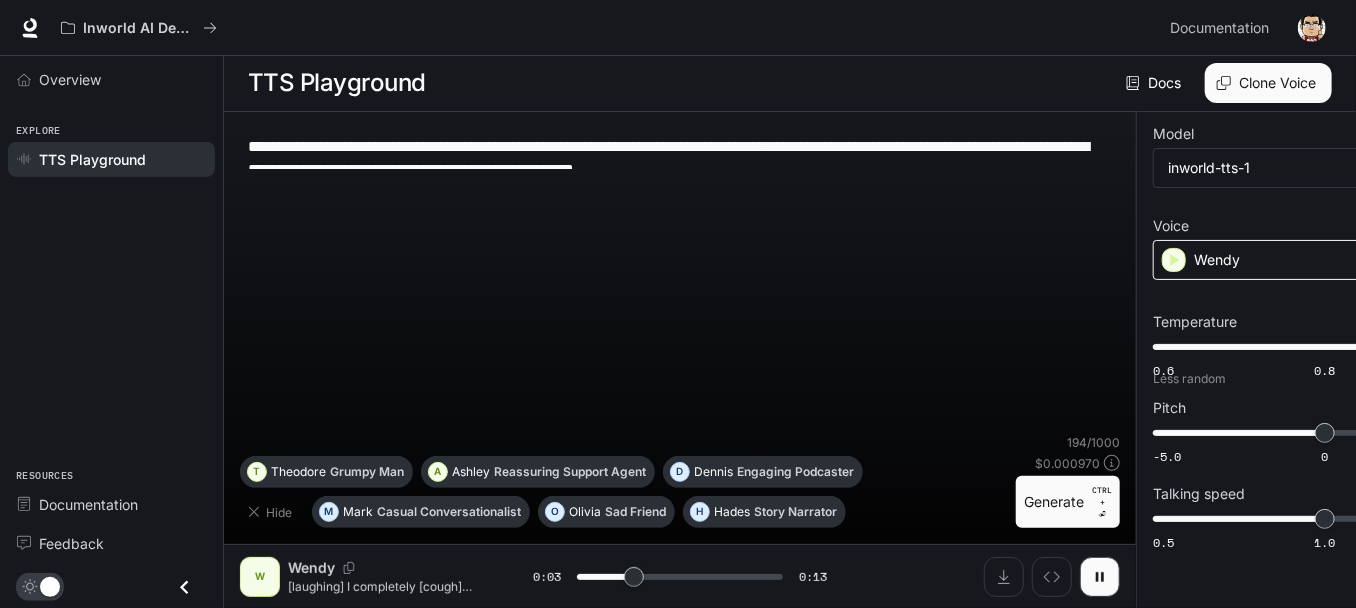 click on "Wendy" at bounding box center [1289, 260] 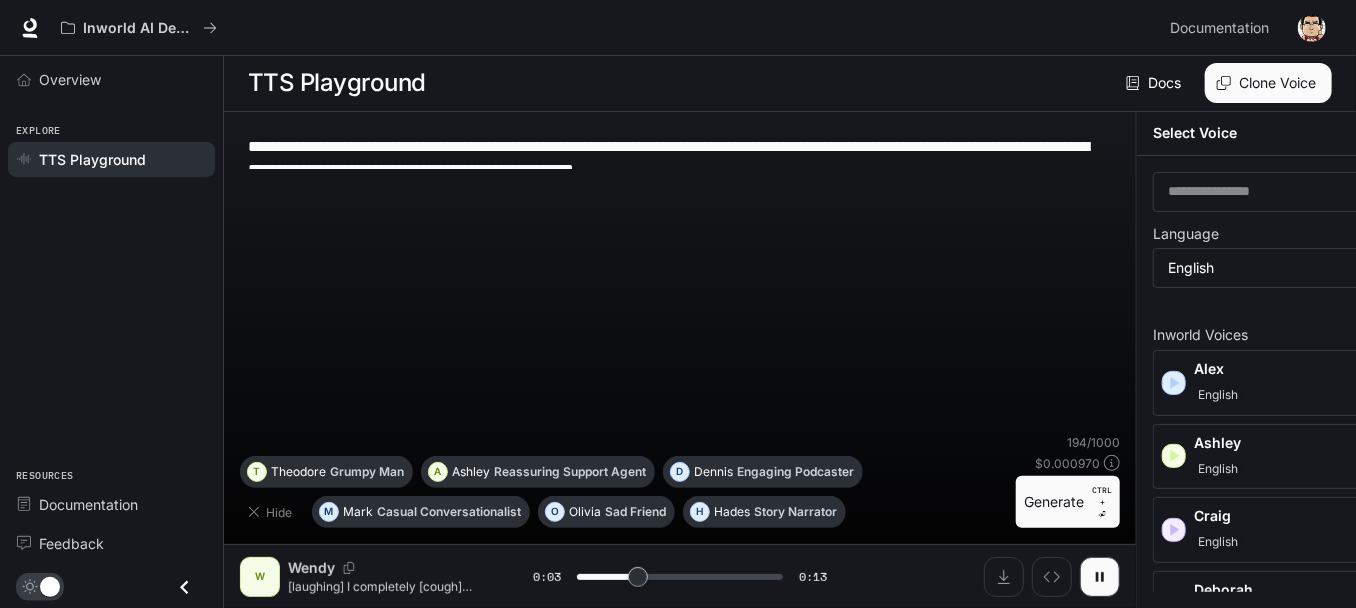 click on "Language" at bounding box center [1329, 238] 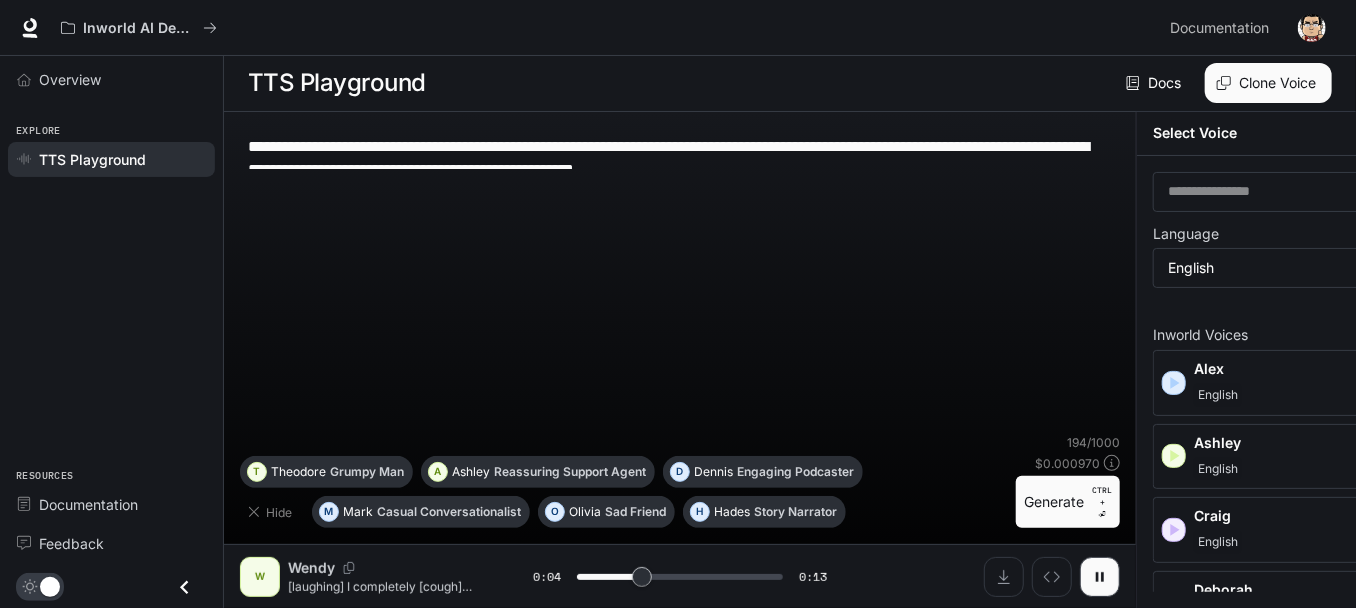 click on "**********" at bounding box center [680, 281] 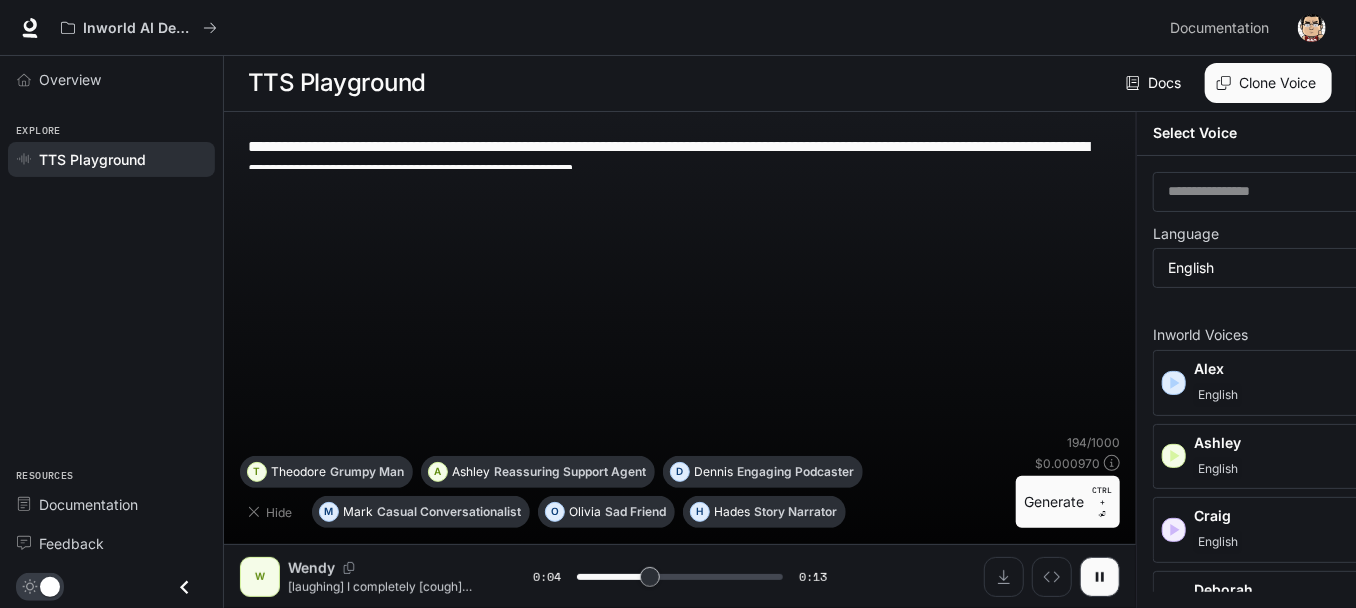 click on "**********" at bounding box center (680, 281) 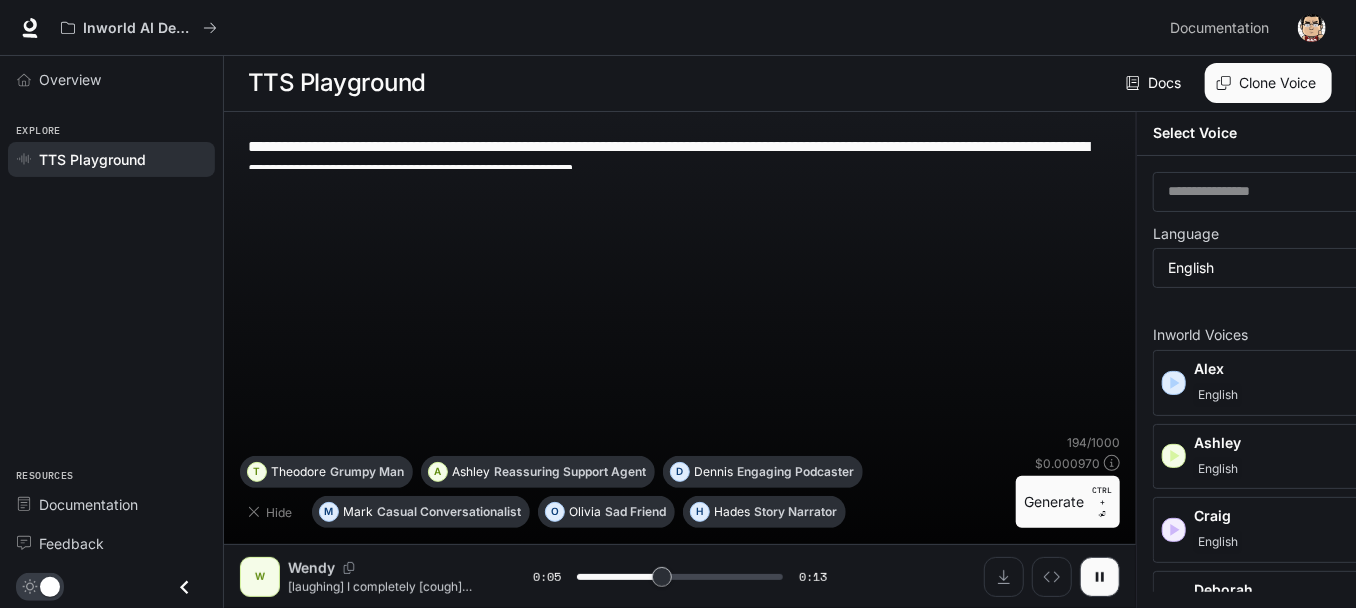 click 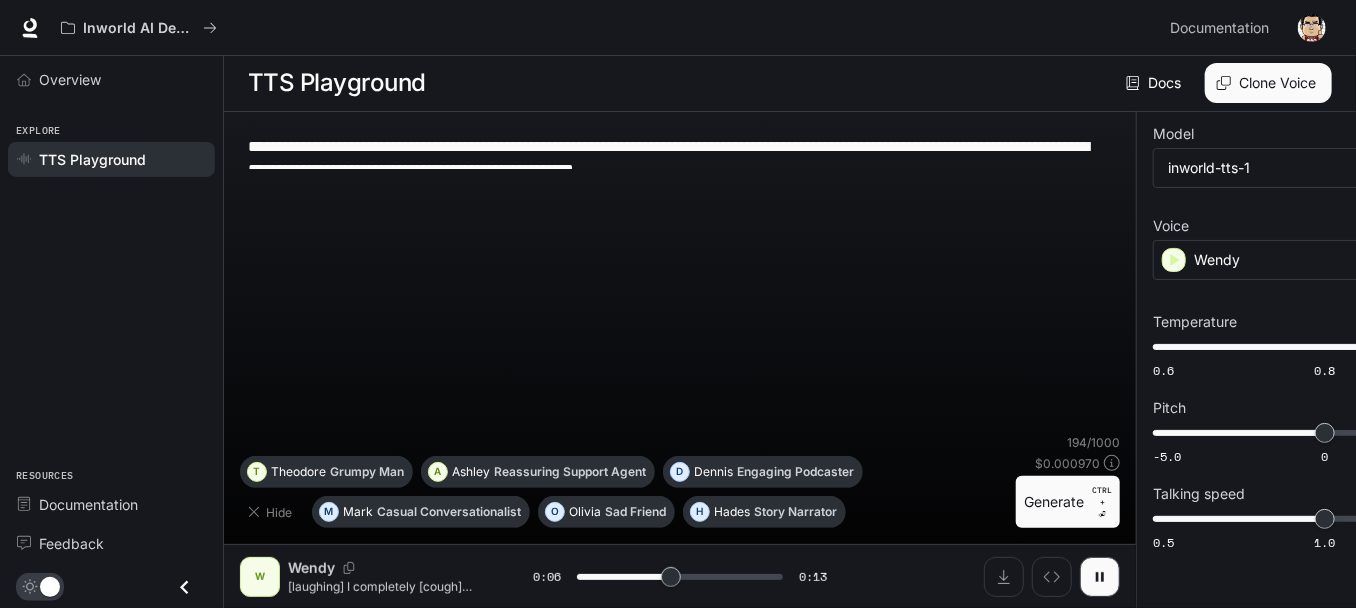 type on "***" 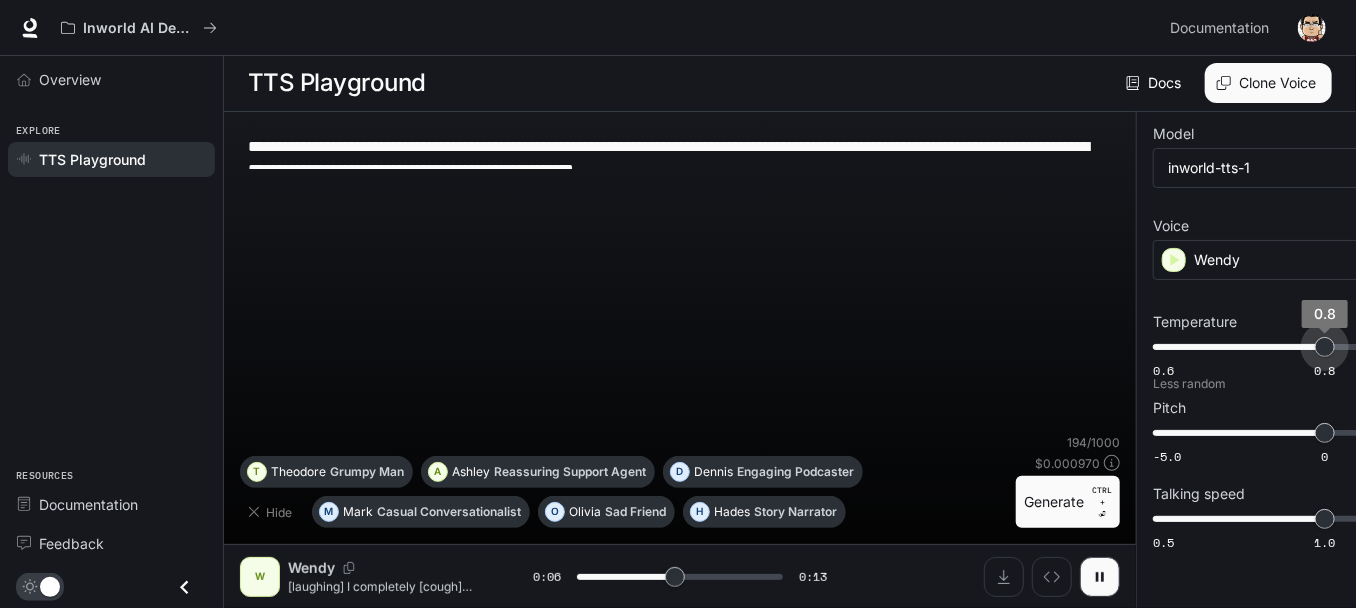 scroll, scrollTop: 1, scrollLeft: 0, axis: vertical 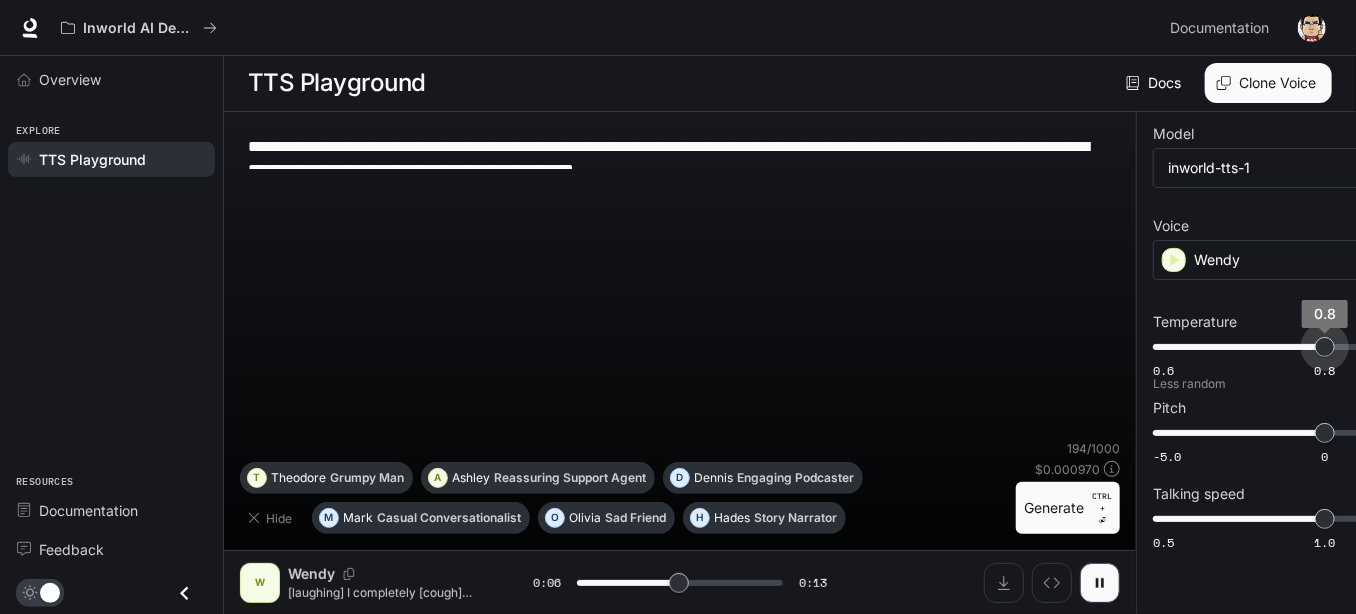 click on "0.6 0.8 1.0 0.8" at bounding box center [1324, 347] 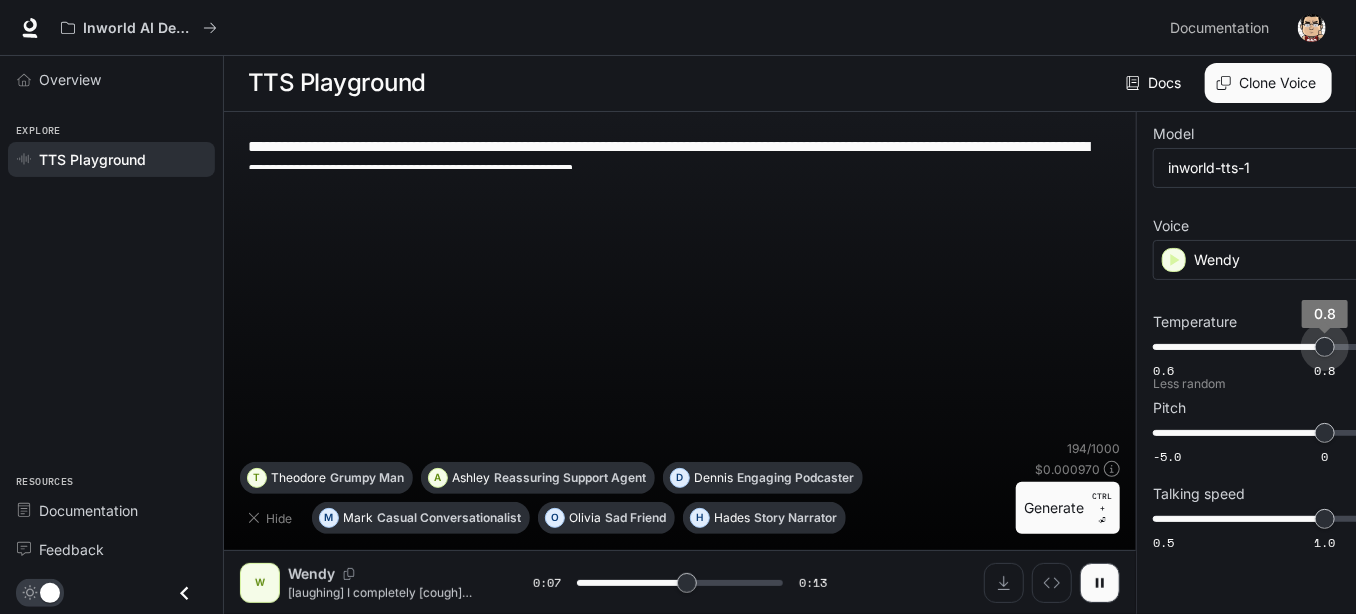 type on "***" 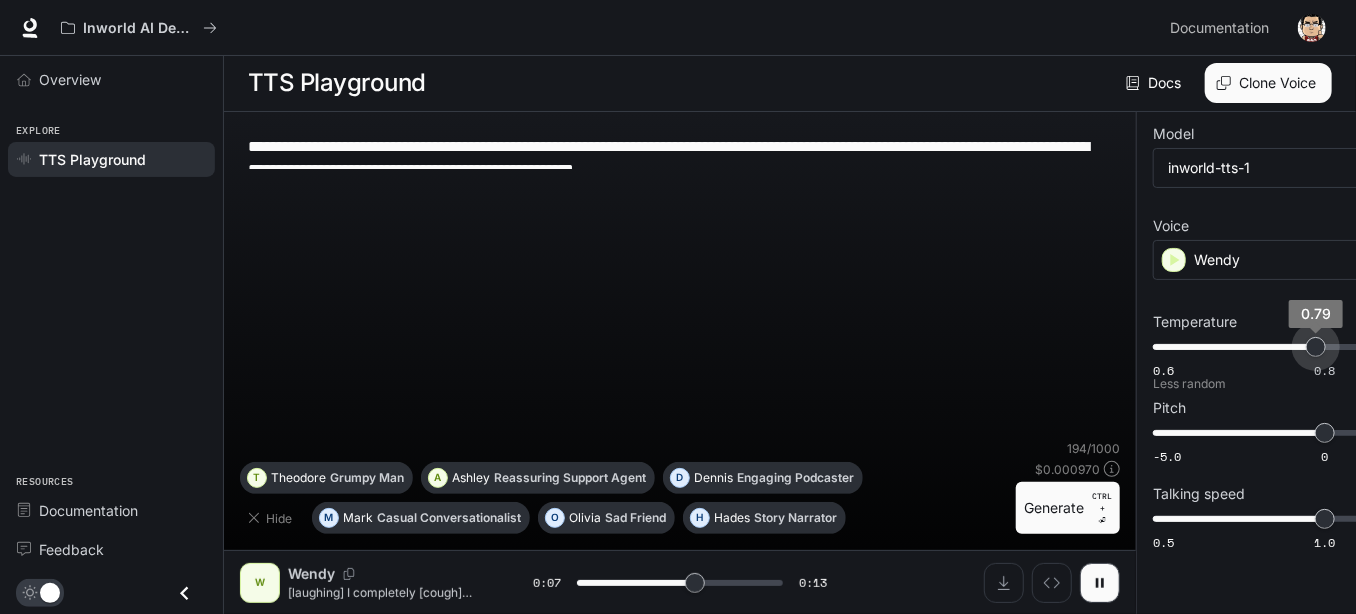 type on "***" 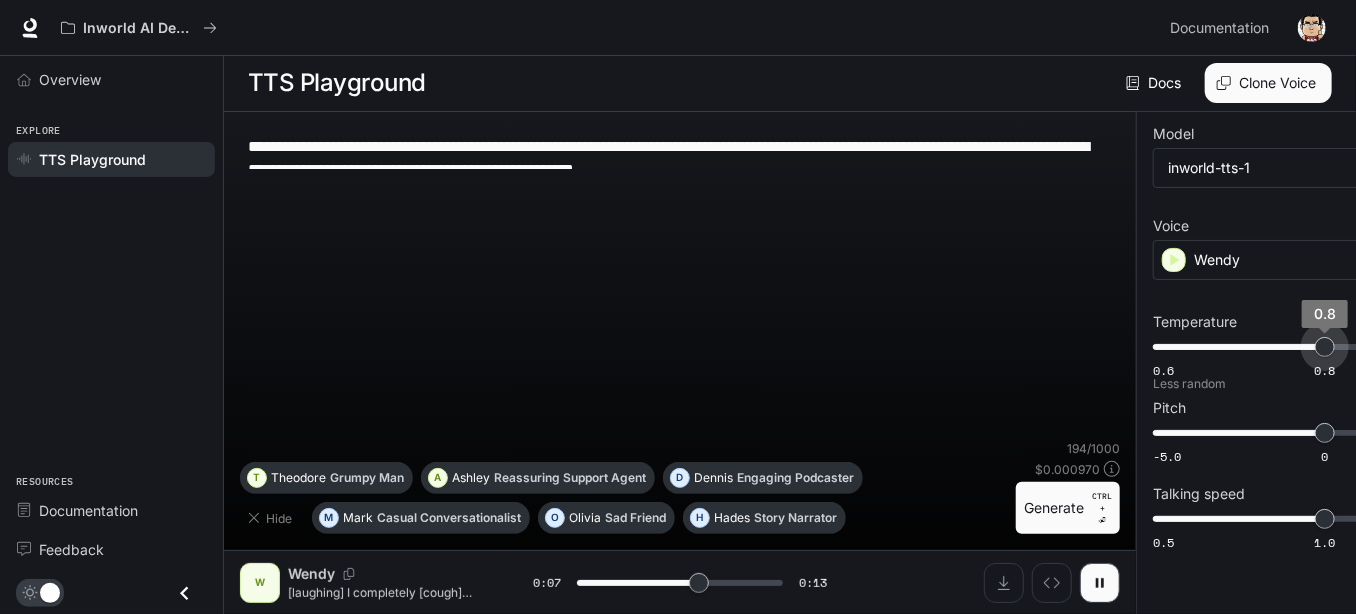 type on "***" 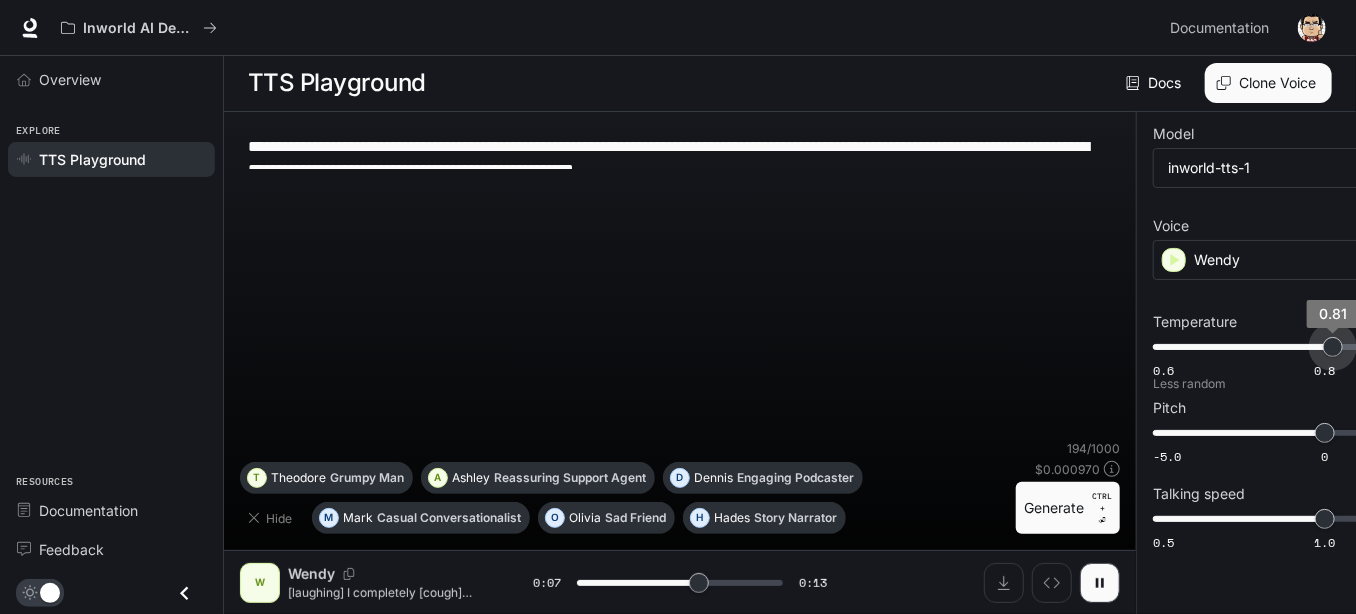type on "***" 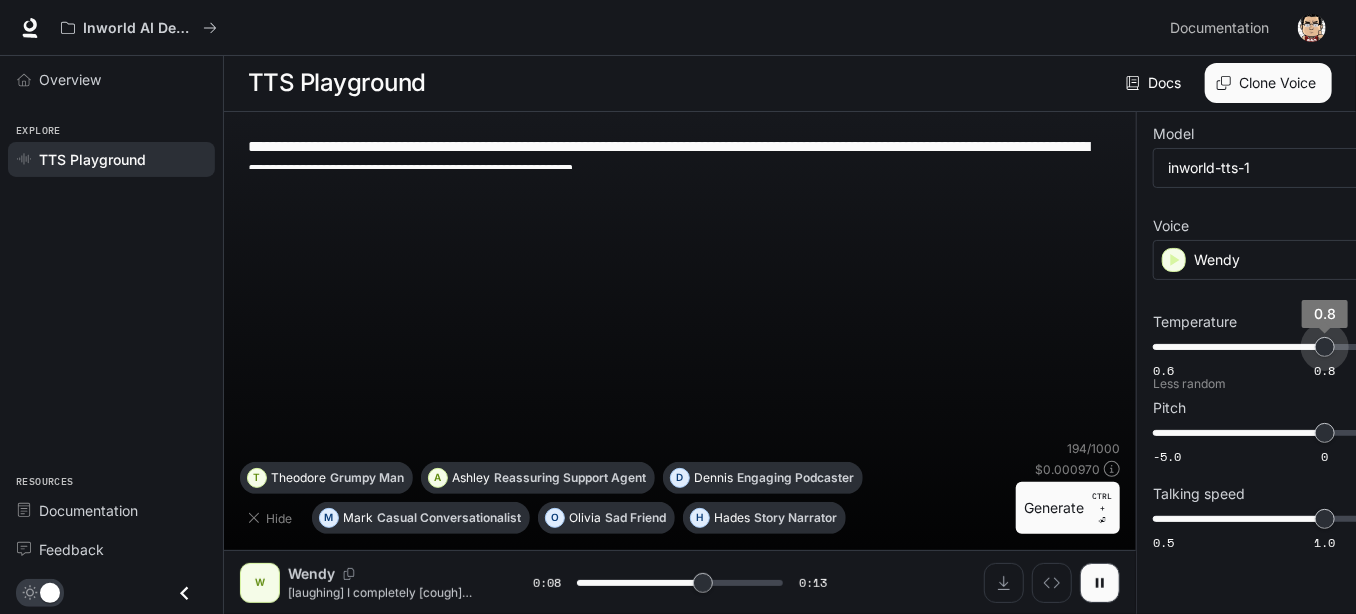 type on "***" 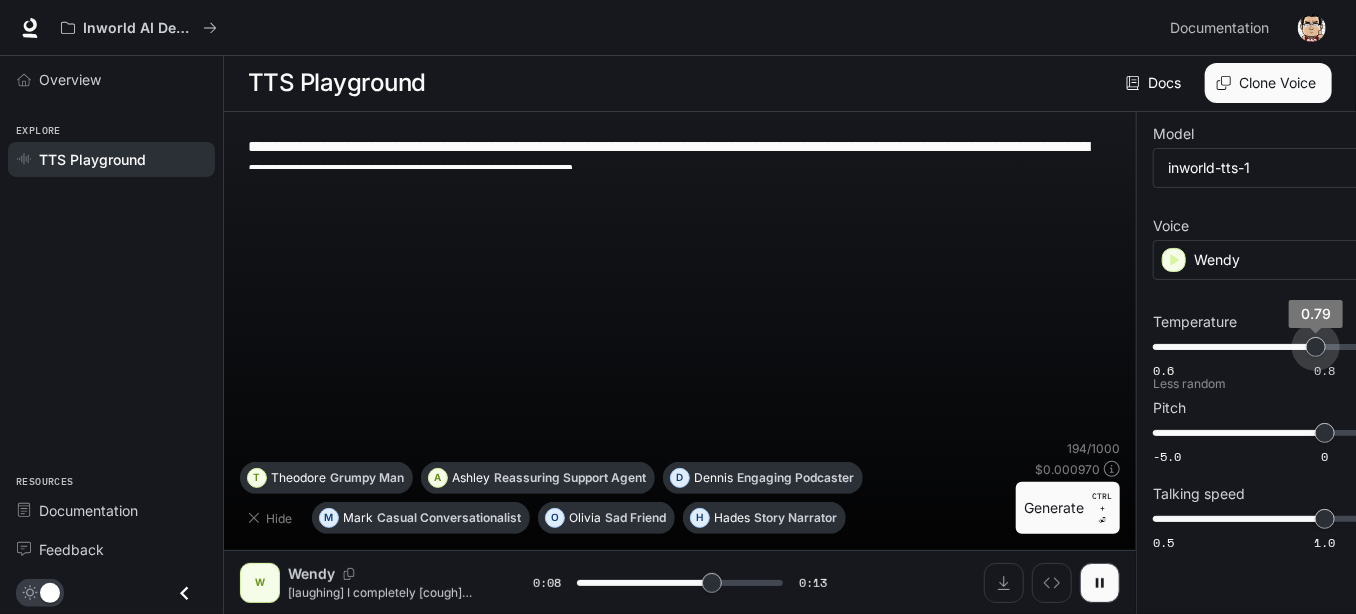 type on "*" 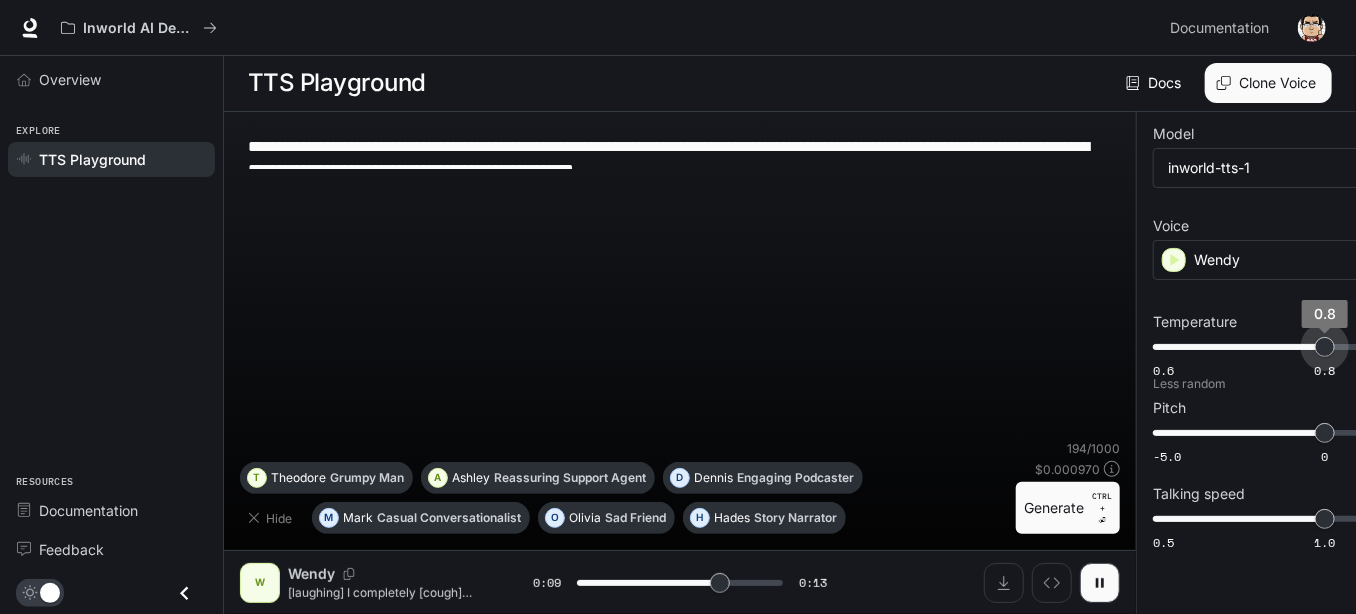 click on "0.8" at bounding box center (1325, 347) 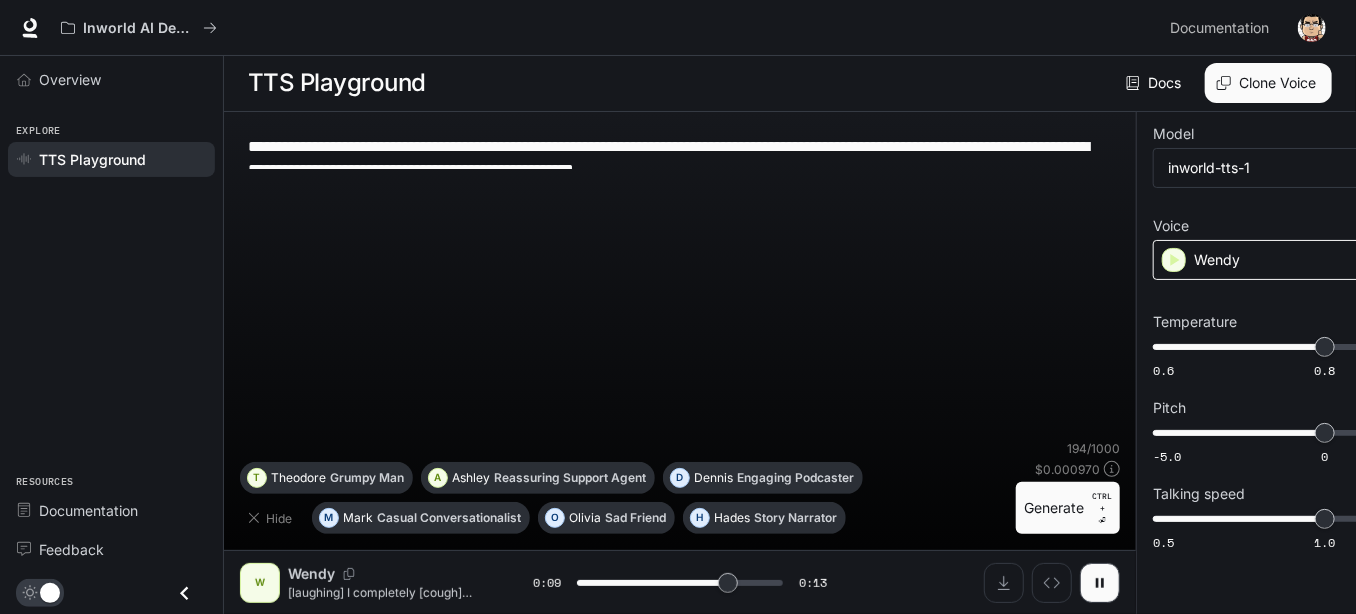 click on "Wendy" at bounding box center (1289, 260) 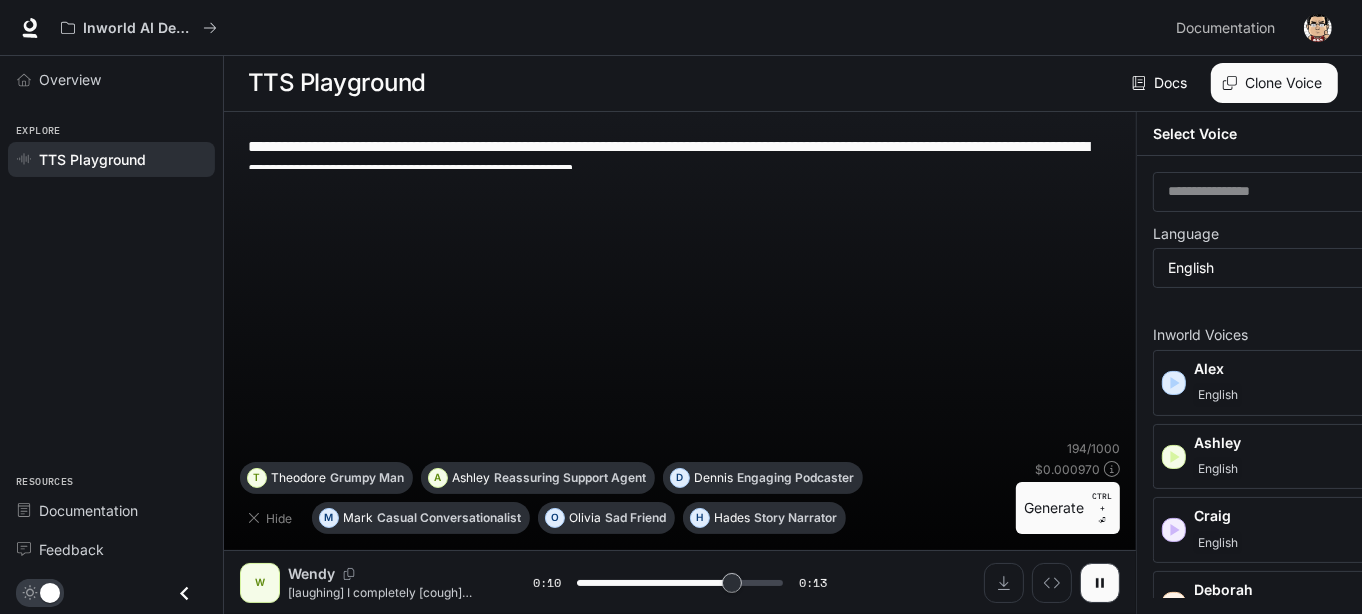 click on "**********" at bounding box center (681, 306) 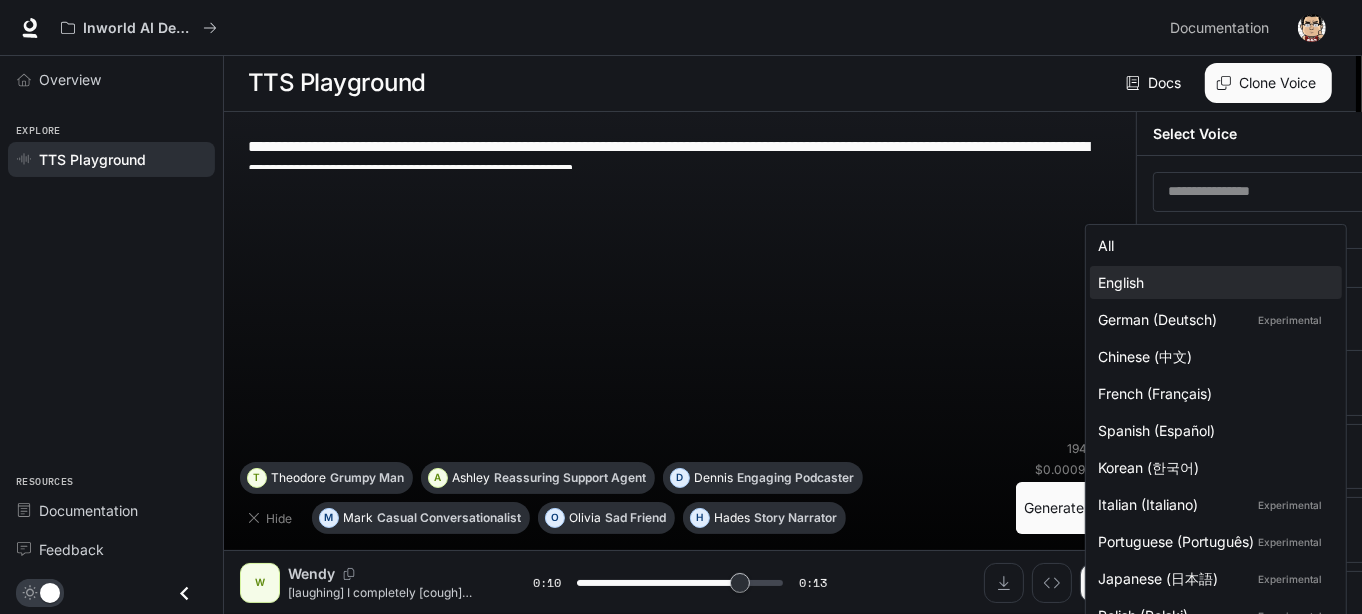 click at bounding box center (681, 307) 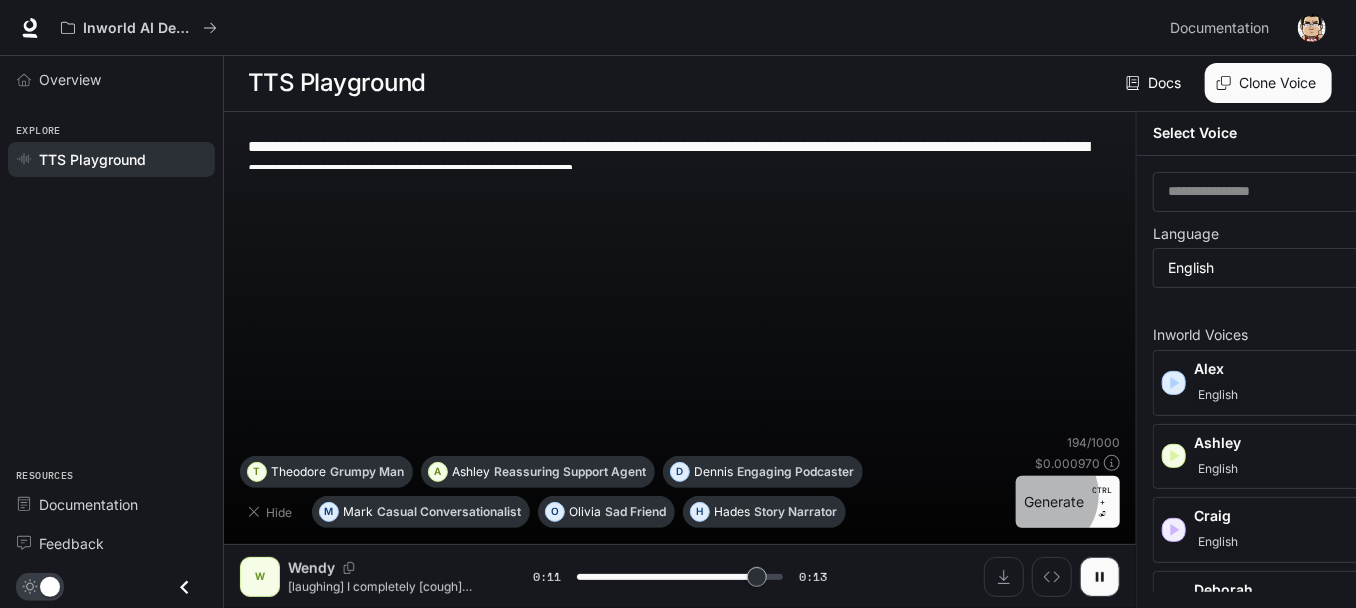 click on "Generate CTRL +  ⏎" at bounding box center [1068, 502] 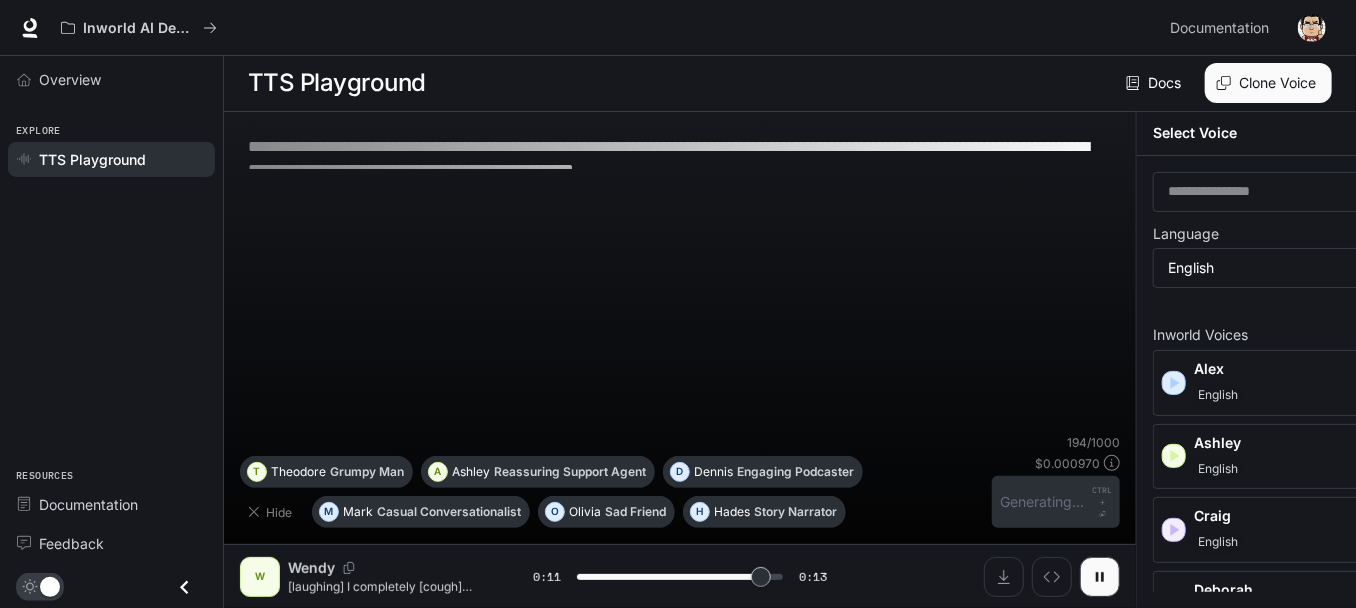 scroll, scrollTop: 6, scrollLeft: 0, axis: vertical 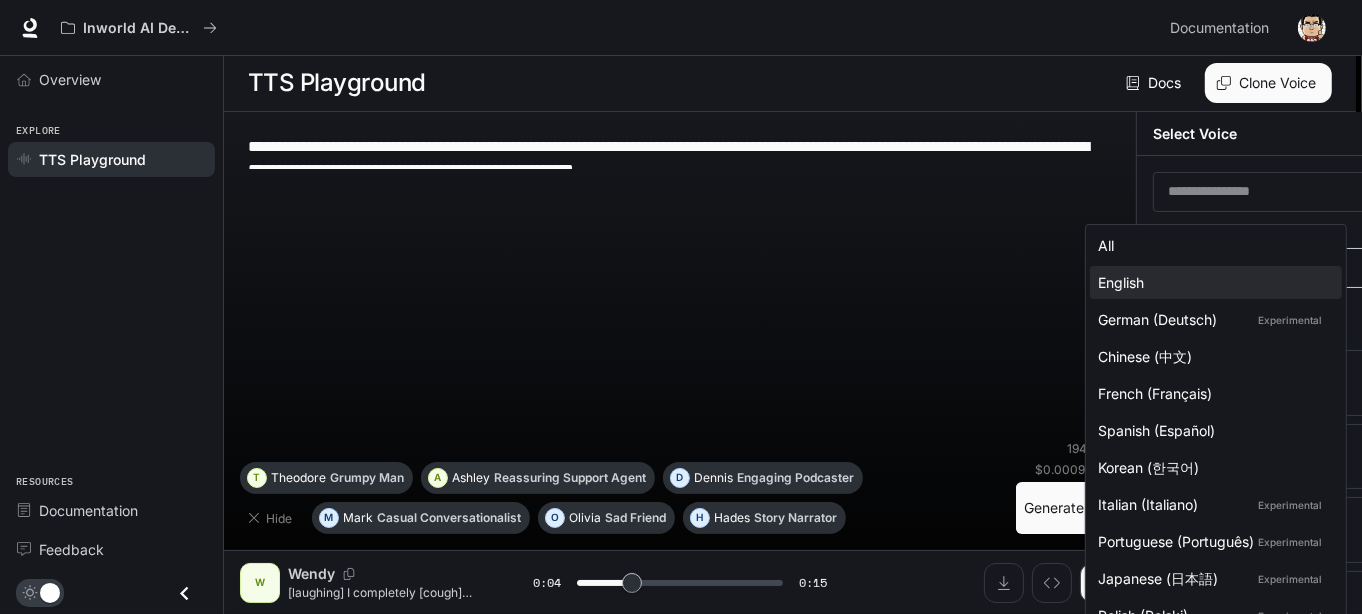 click on "**********" at bounding box center (681, 306) 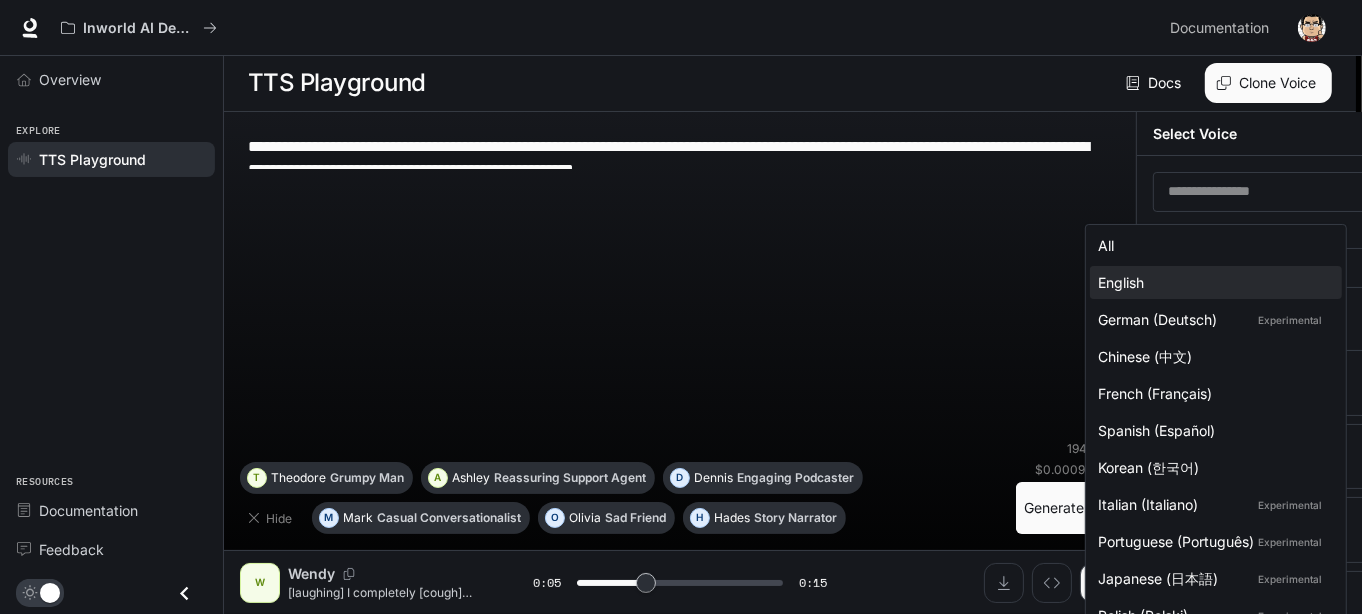 click at bounding box center (681, 307) 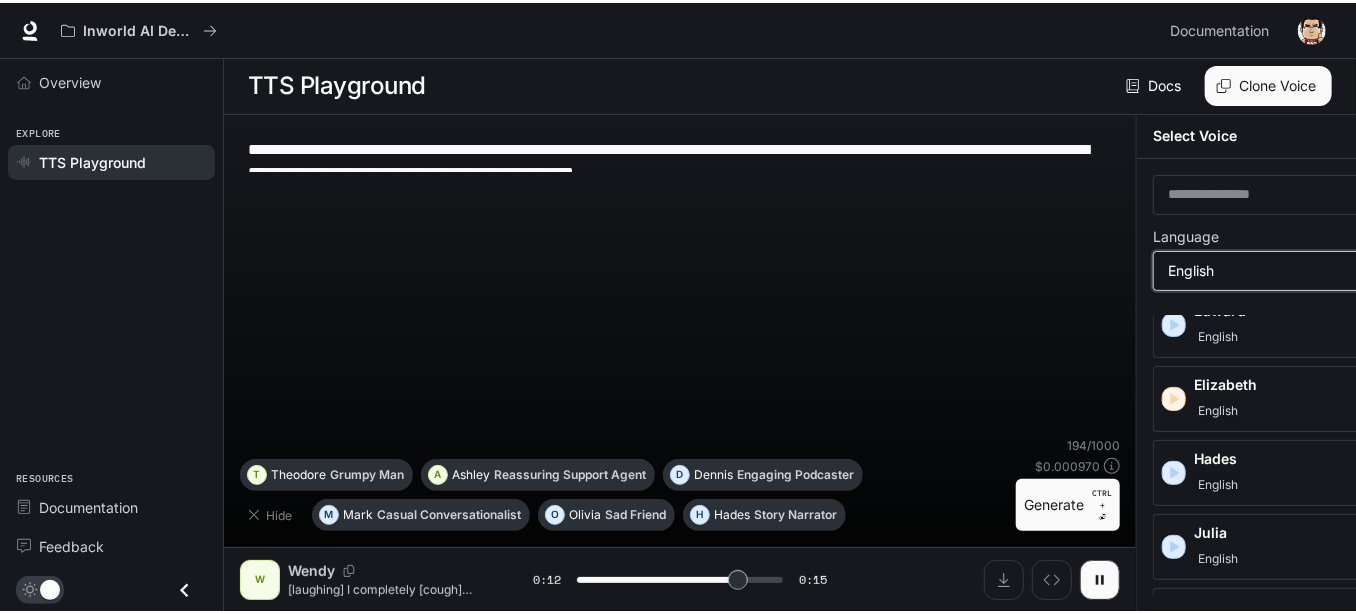 scroll, scrollTop: 499, scrollLeft: 0, axis: vertical 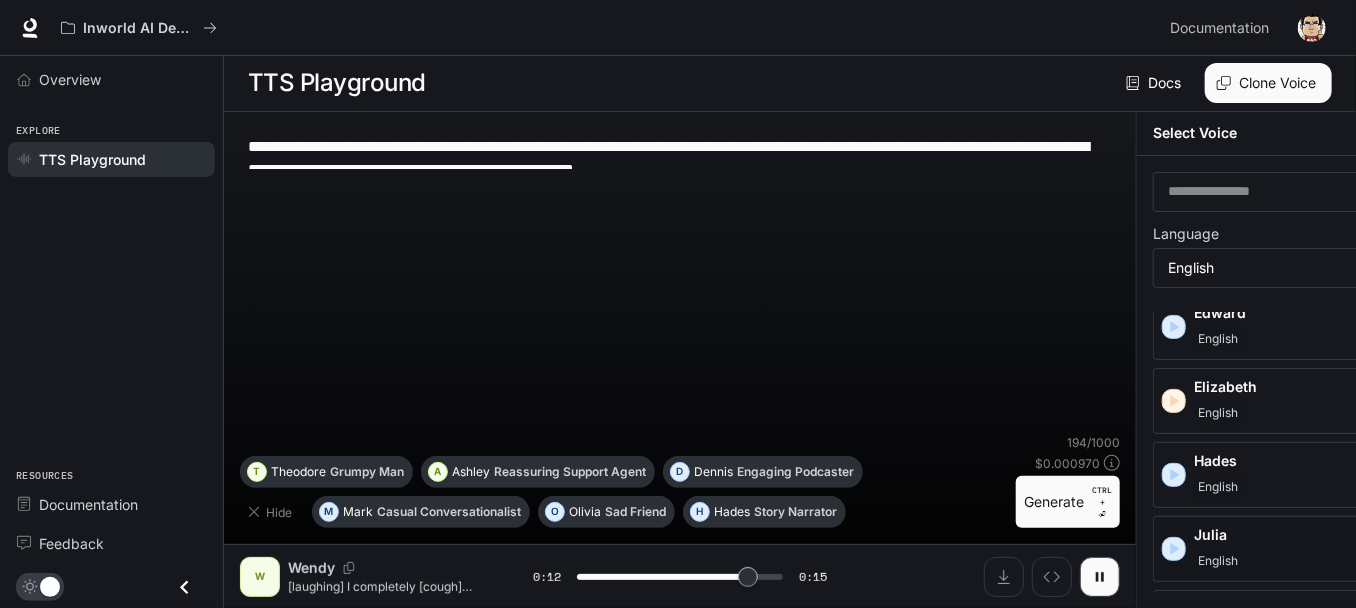 click on "English" at bounding box center (1335, 561) 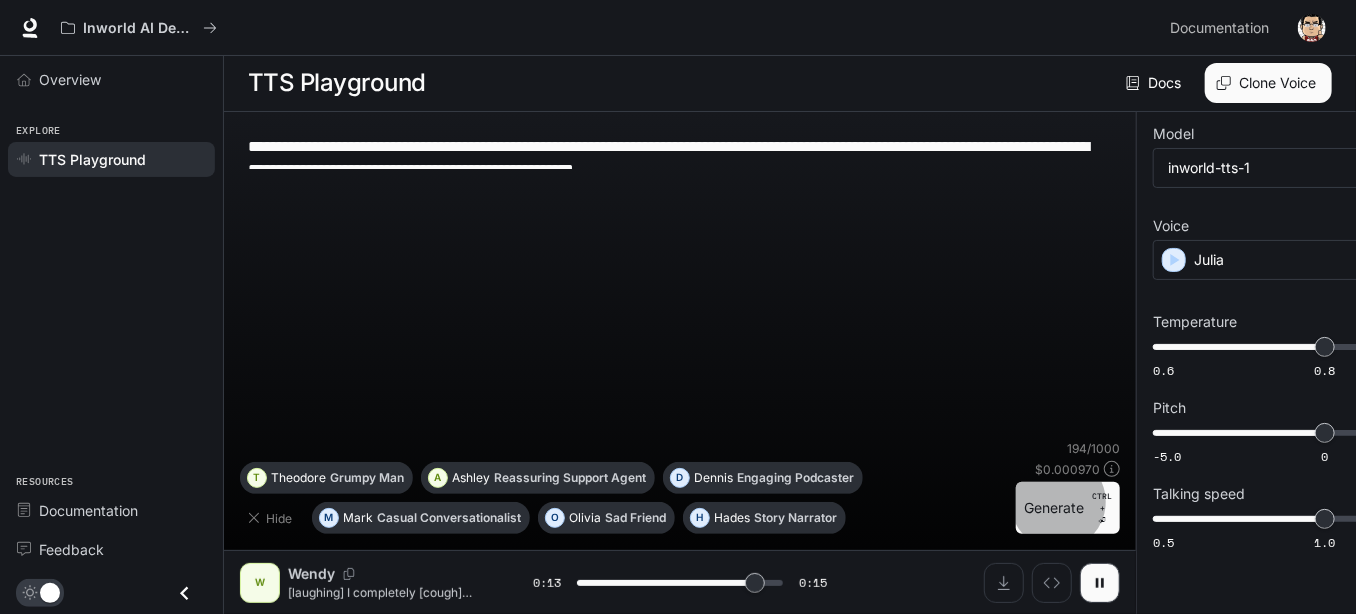 click on "Generate CTRL +  ⏎" at bounding box center [1068, 508] 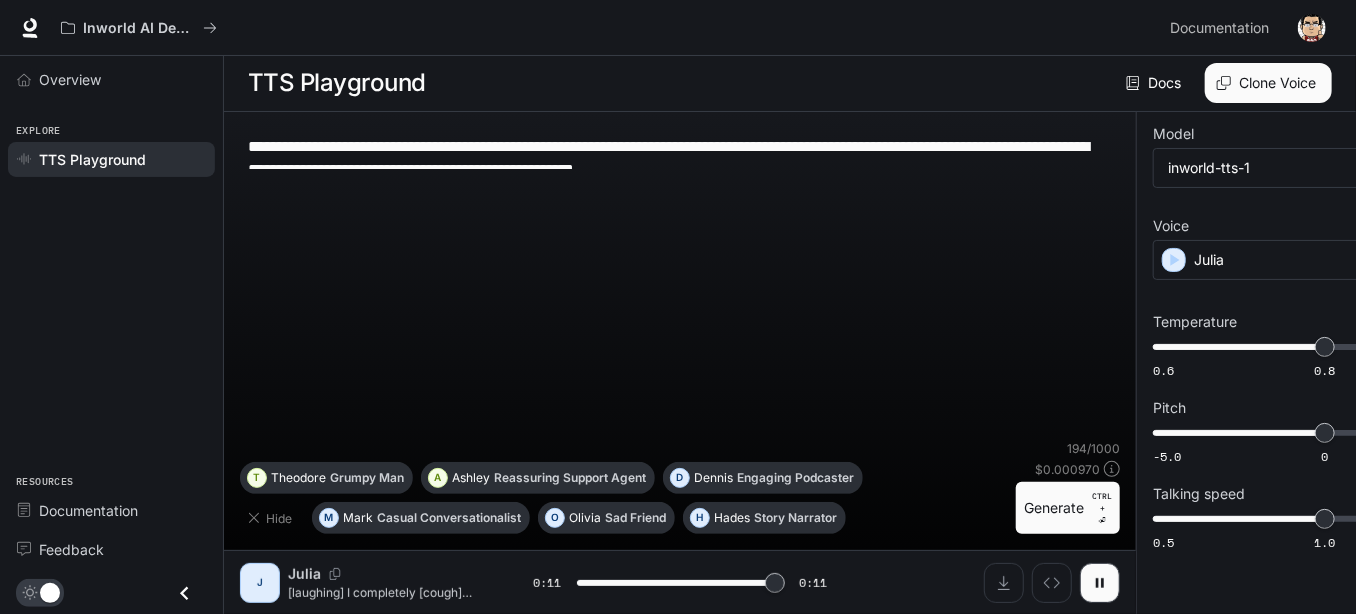 type on "*" 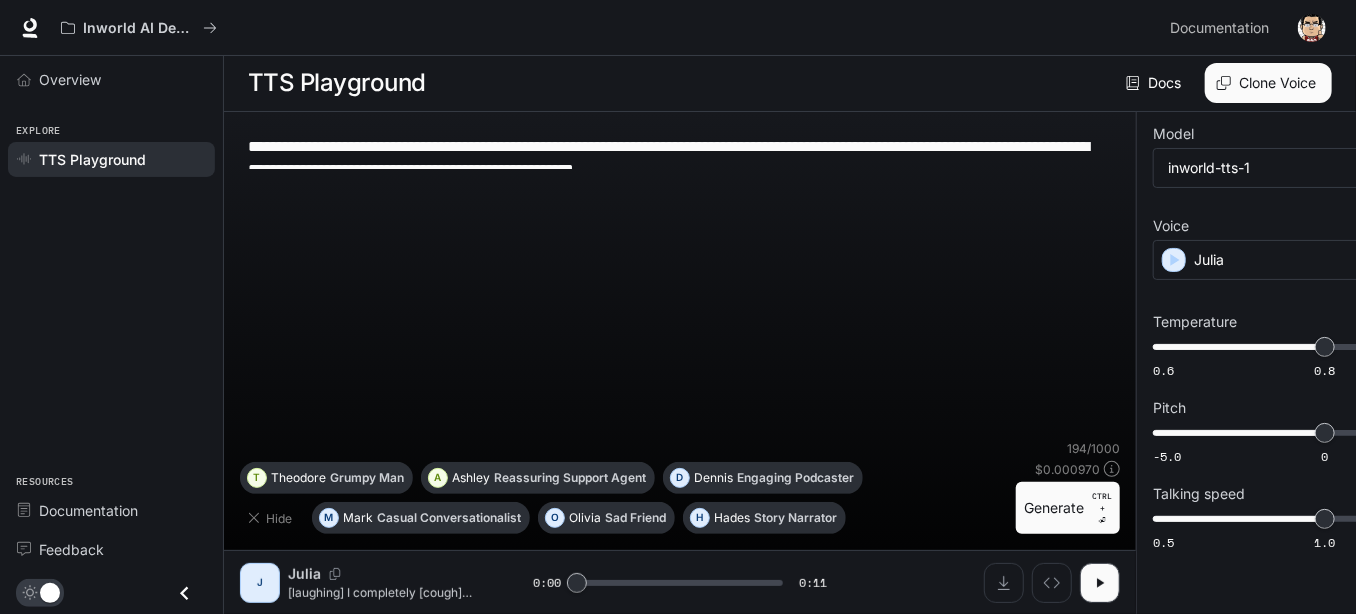 click on "**********" at bounding box center (680, 284) 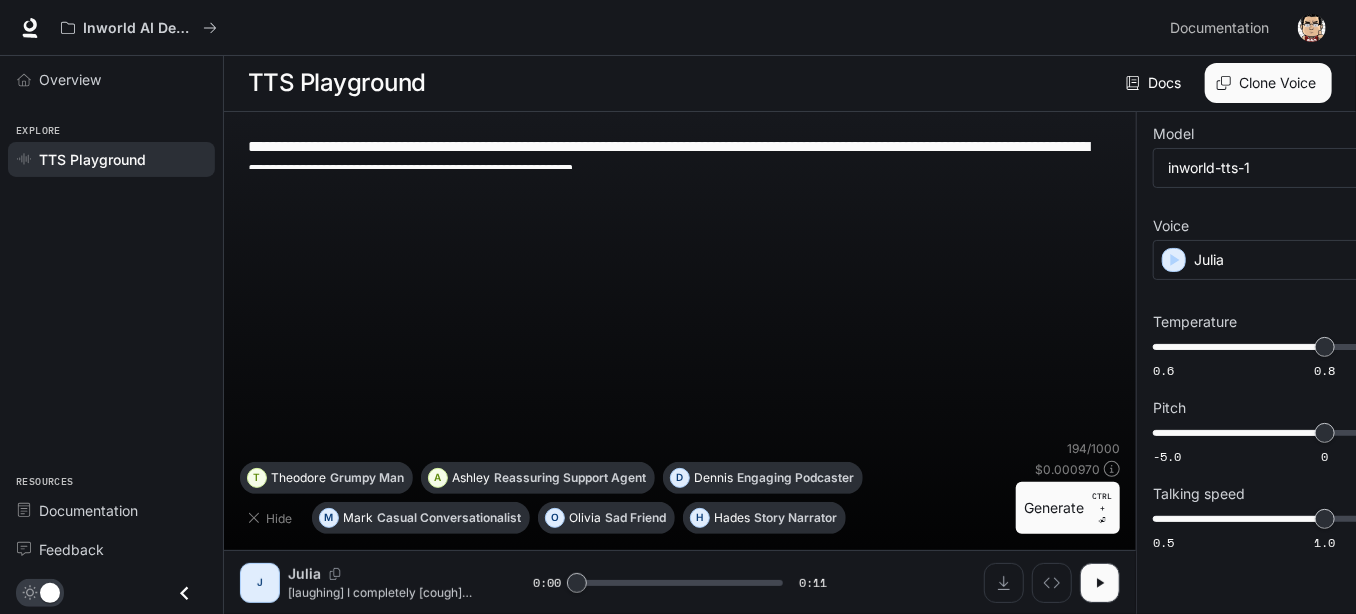 scroll, scrollTop: 0, scrollLeft: 0, axis: both 